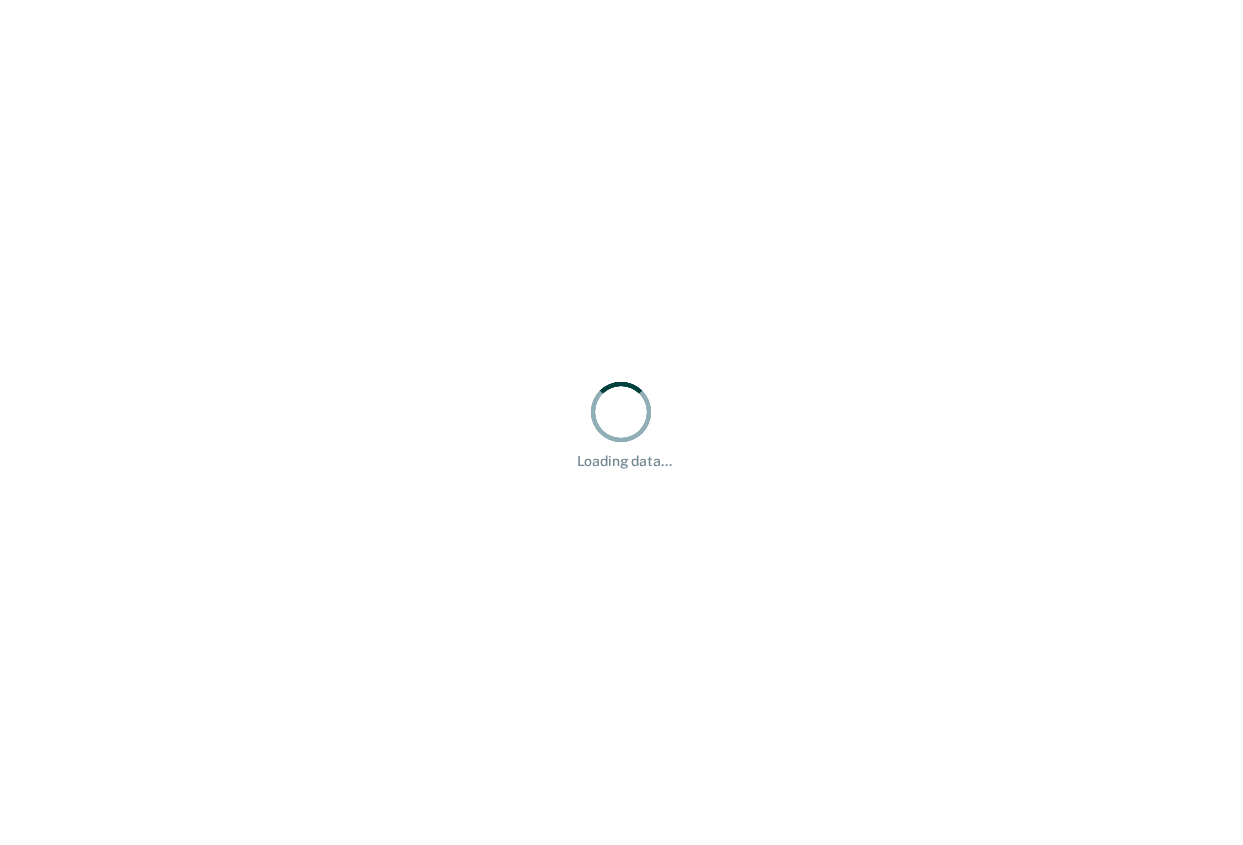 scroll, scrollTop: 0, scrollLeft: 0, axis: both 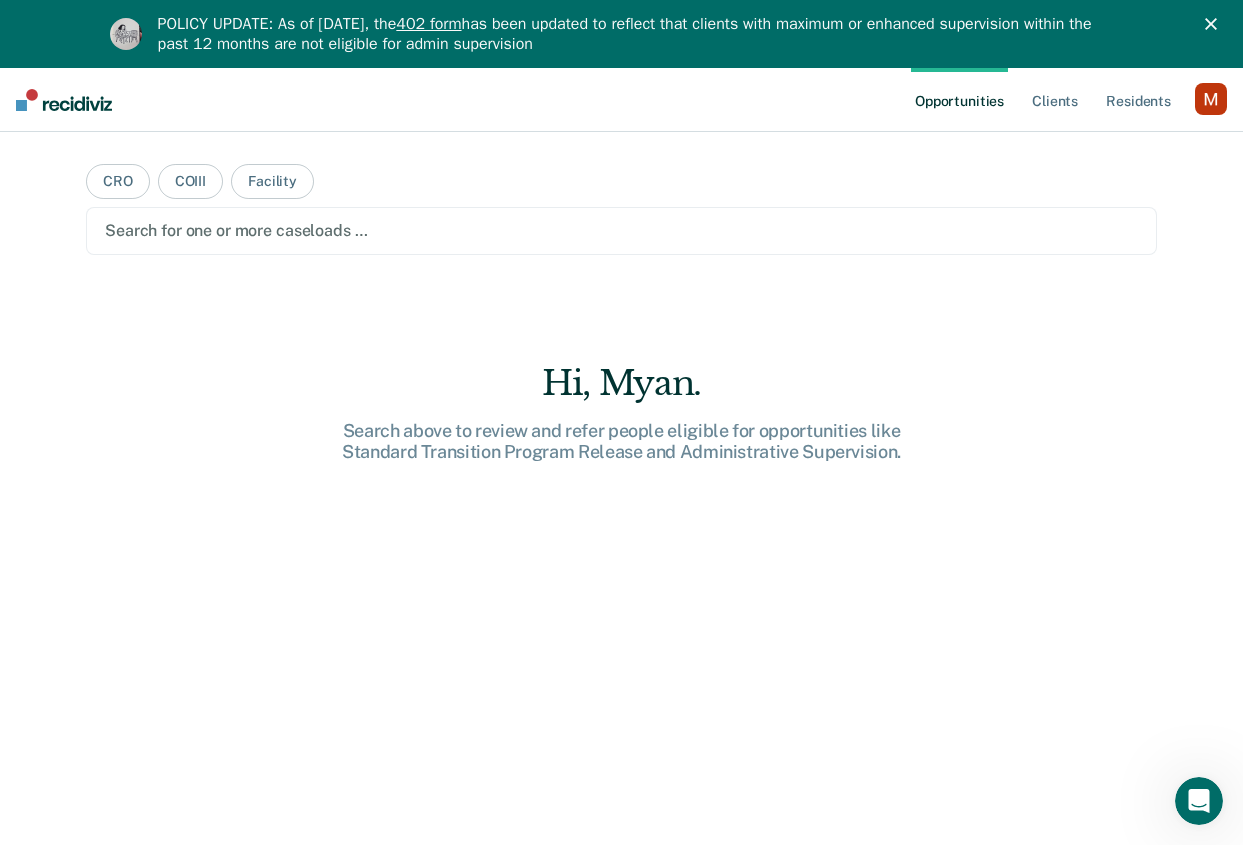click 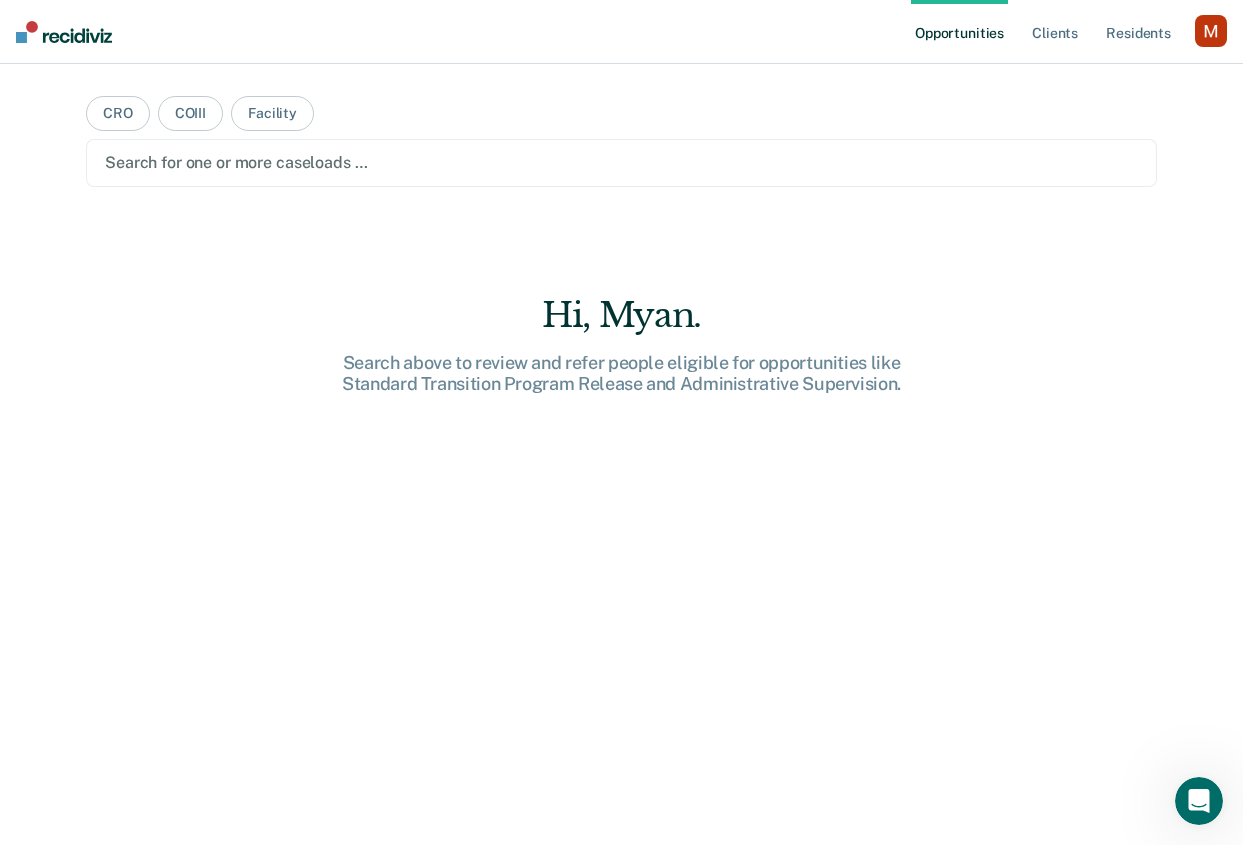 click at bounding box center (1211, 31) 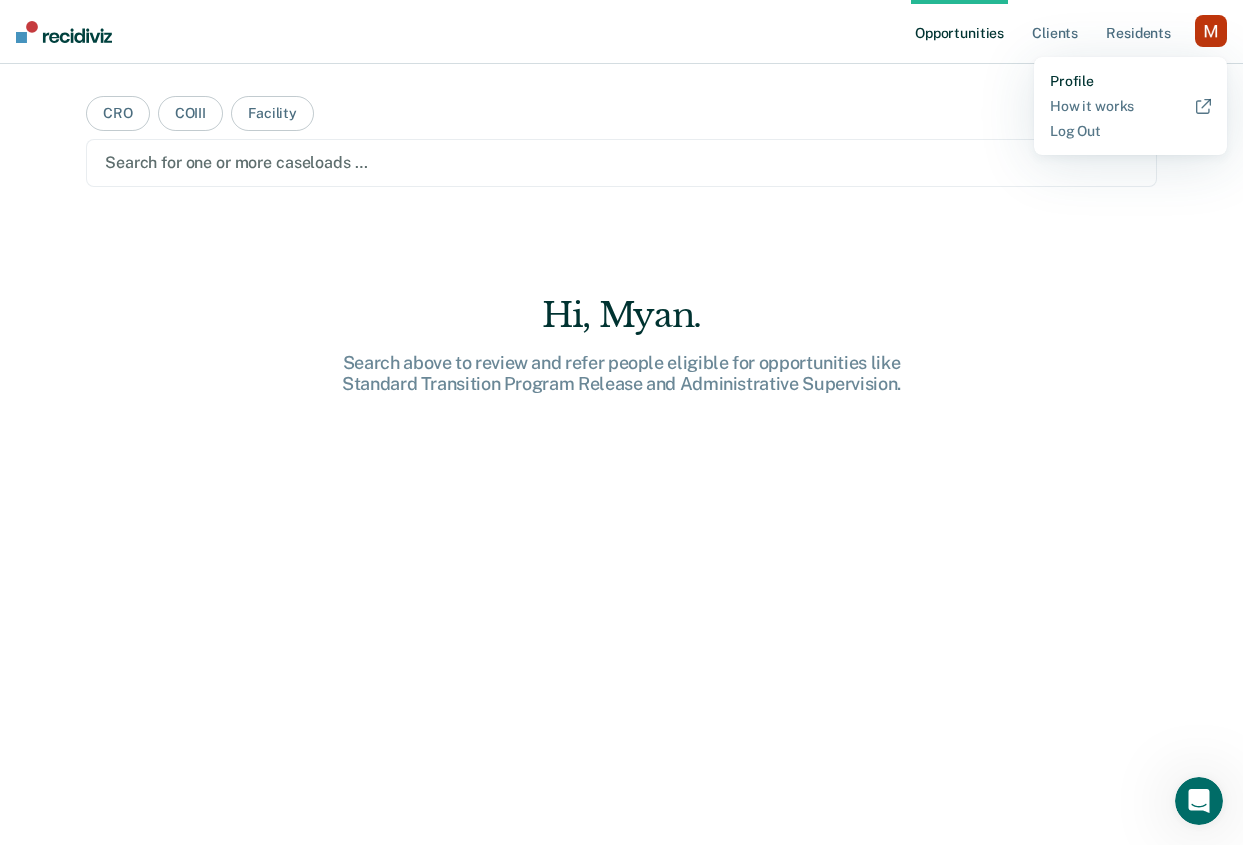 click on "Profile" at bounding box center [1130, 81] 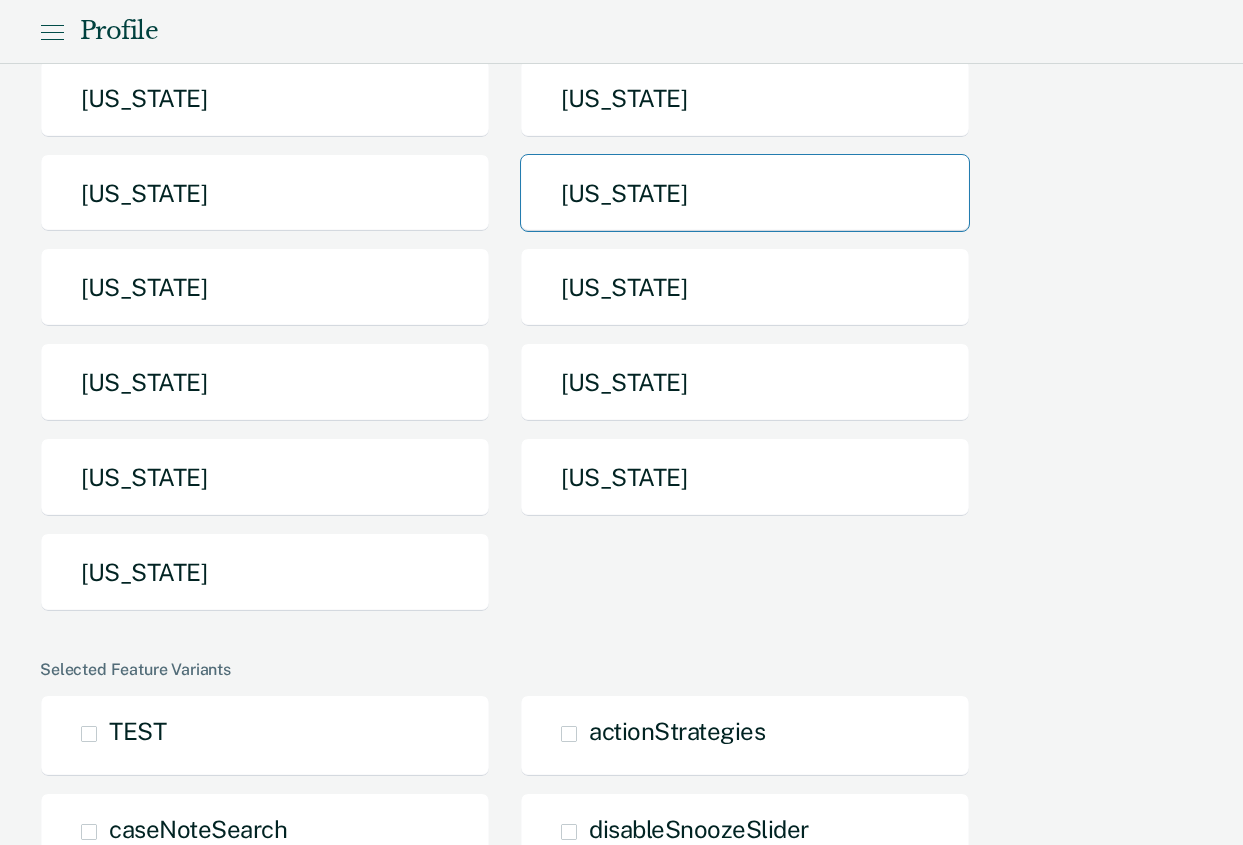 scroll, scrollTop: 332, scrollLeft: 0, axis: vertical 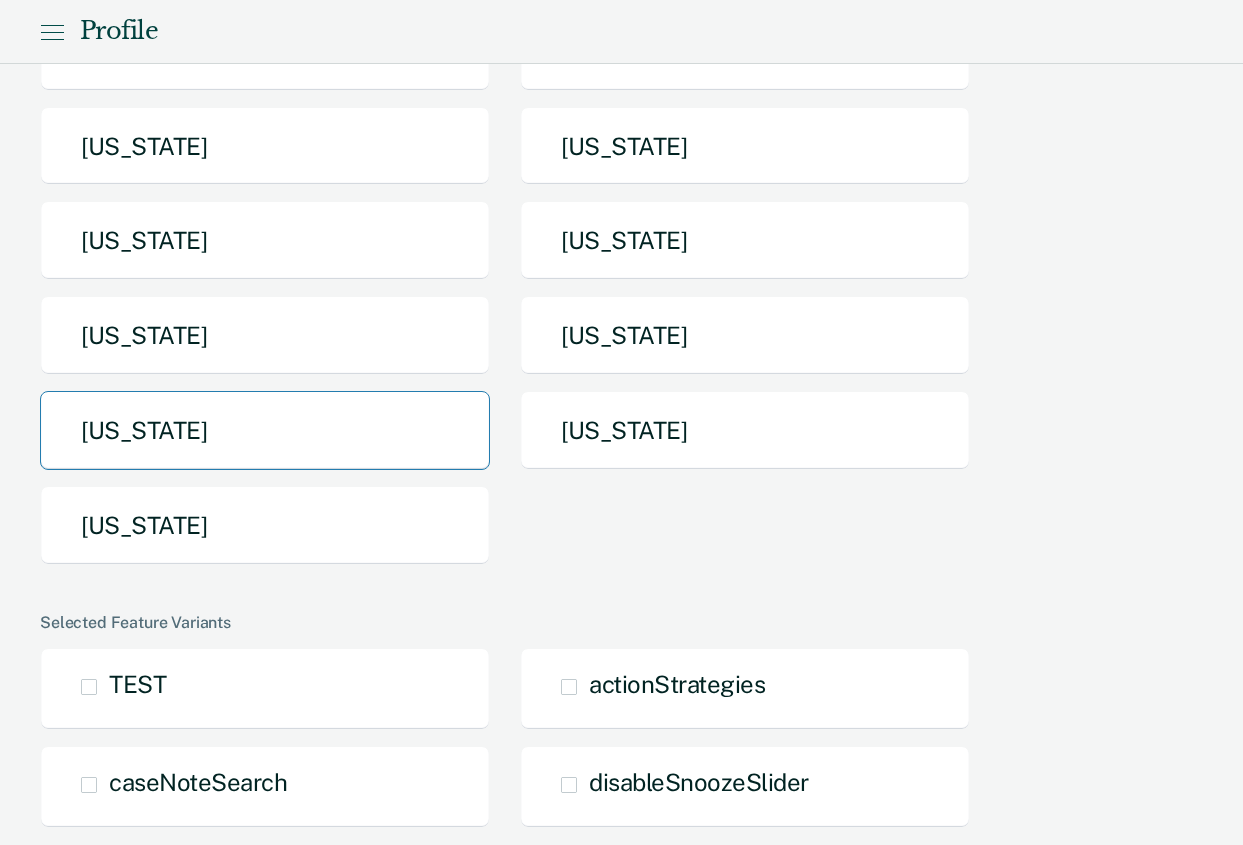 click on "[US_STATE]" at bounding box center (265, 430) 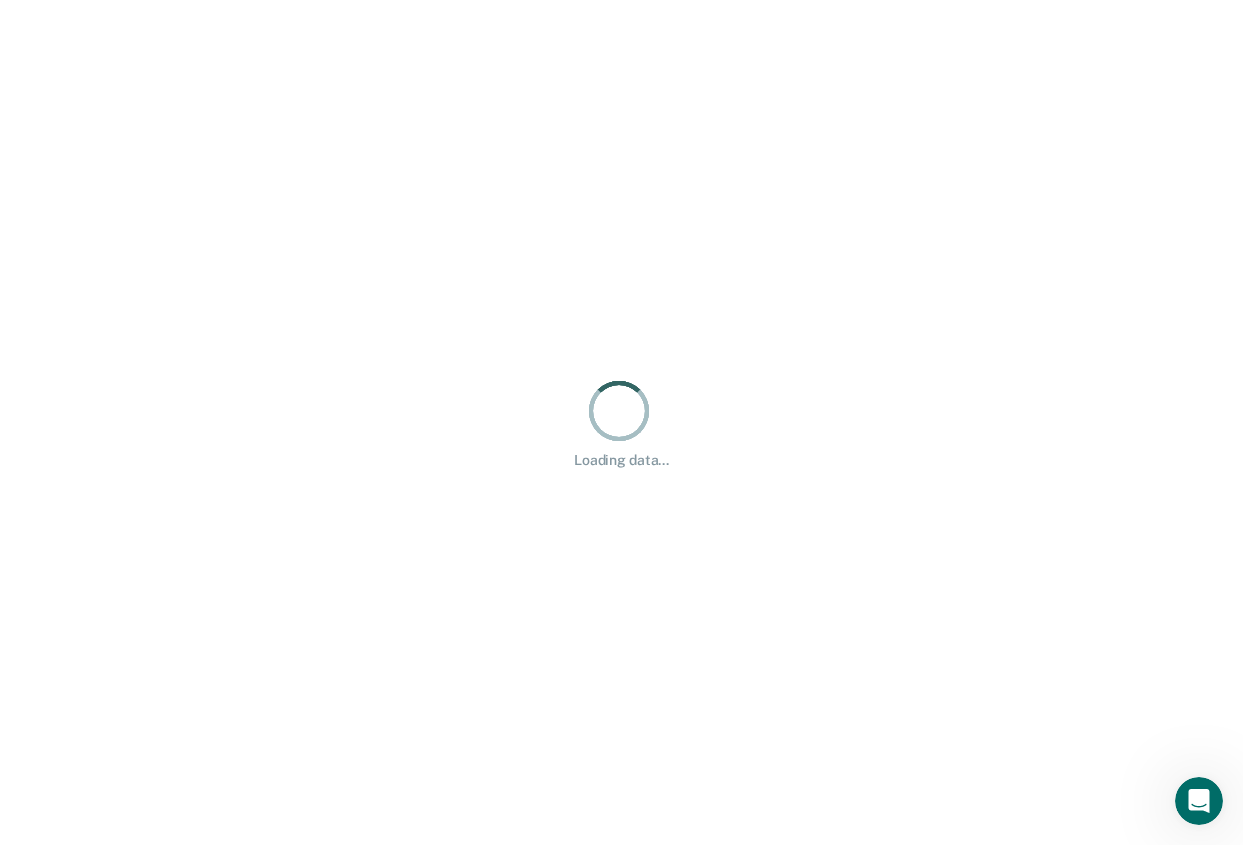 scroll, scrollTop: 0, scrollLeft: 0, axis: both 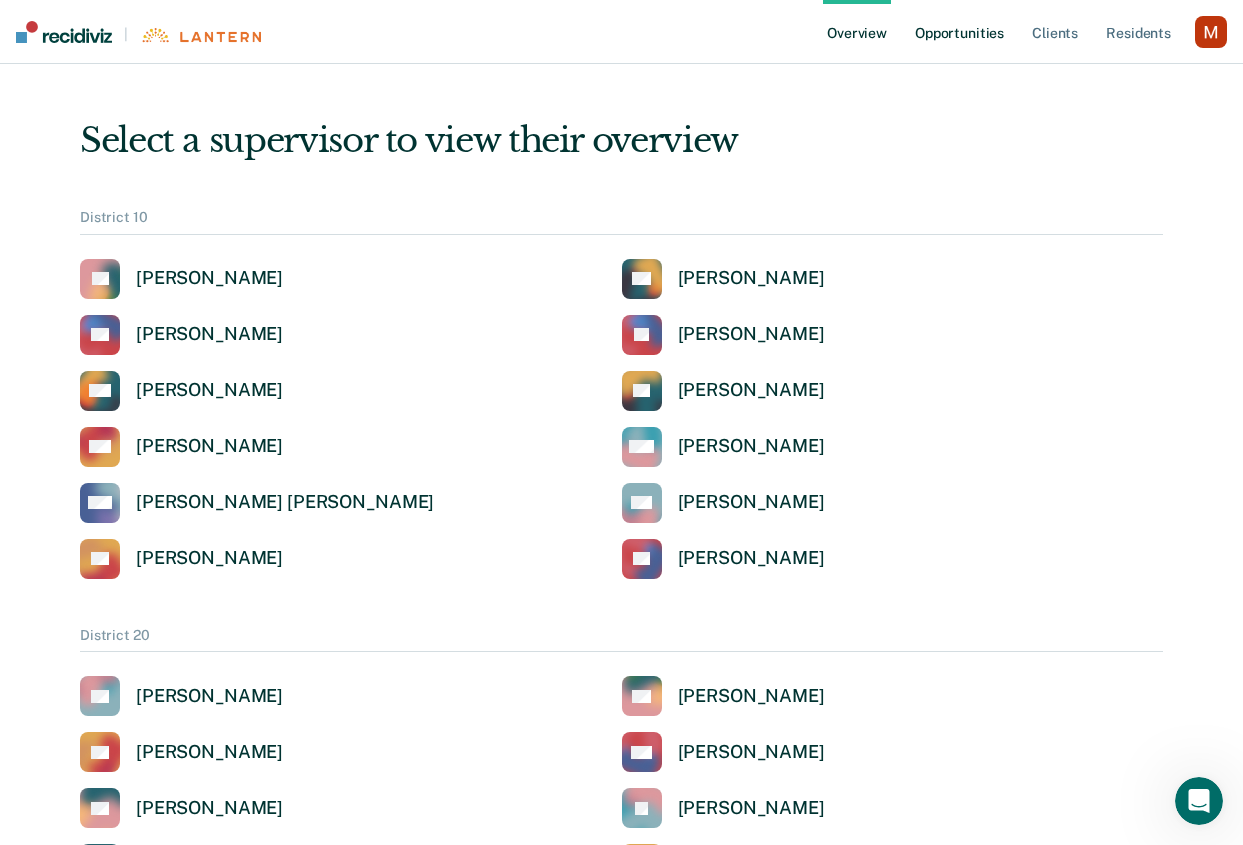 click on "Opportunities" at bounding box center [959, 32] 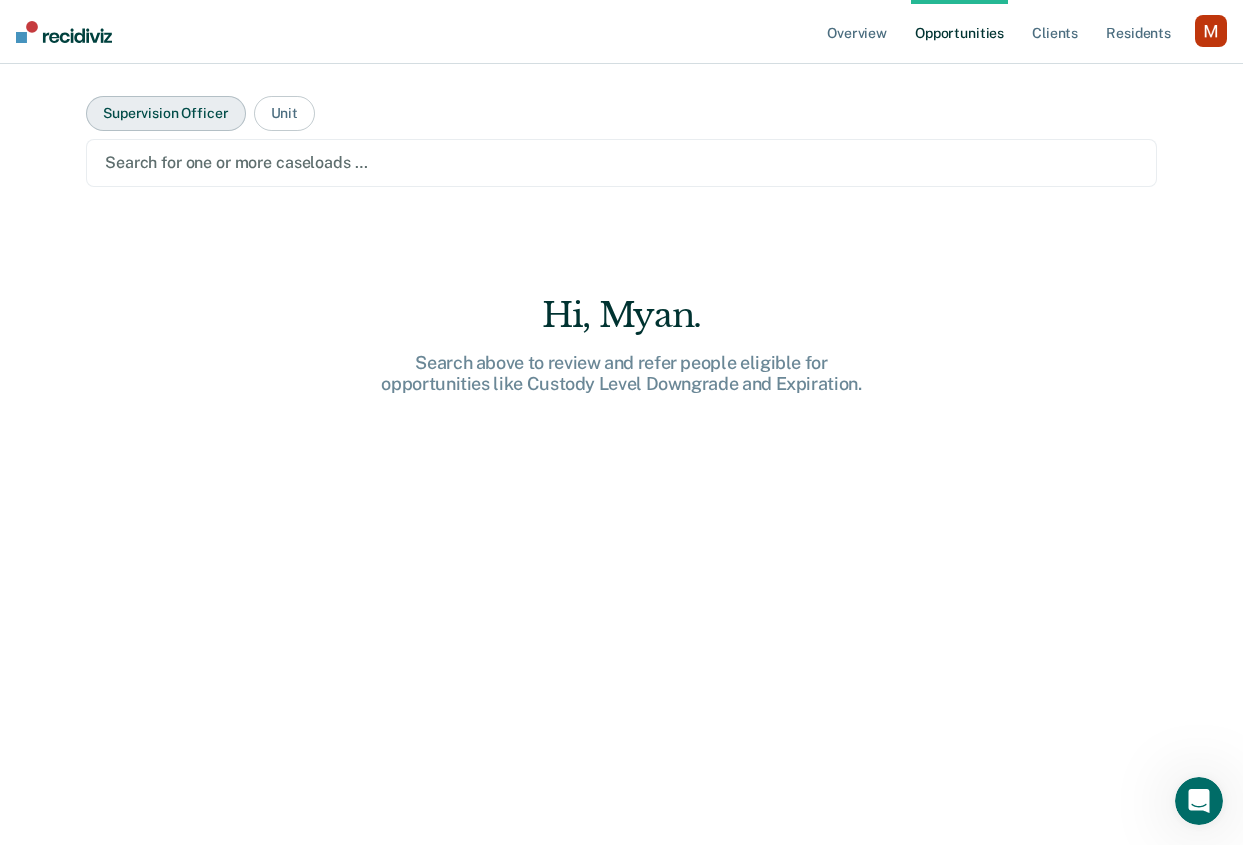 click on "Supervision Officer" at bounding box center [165, 113] 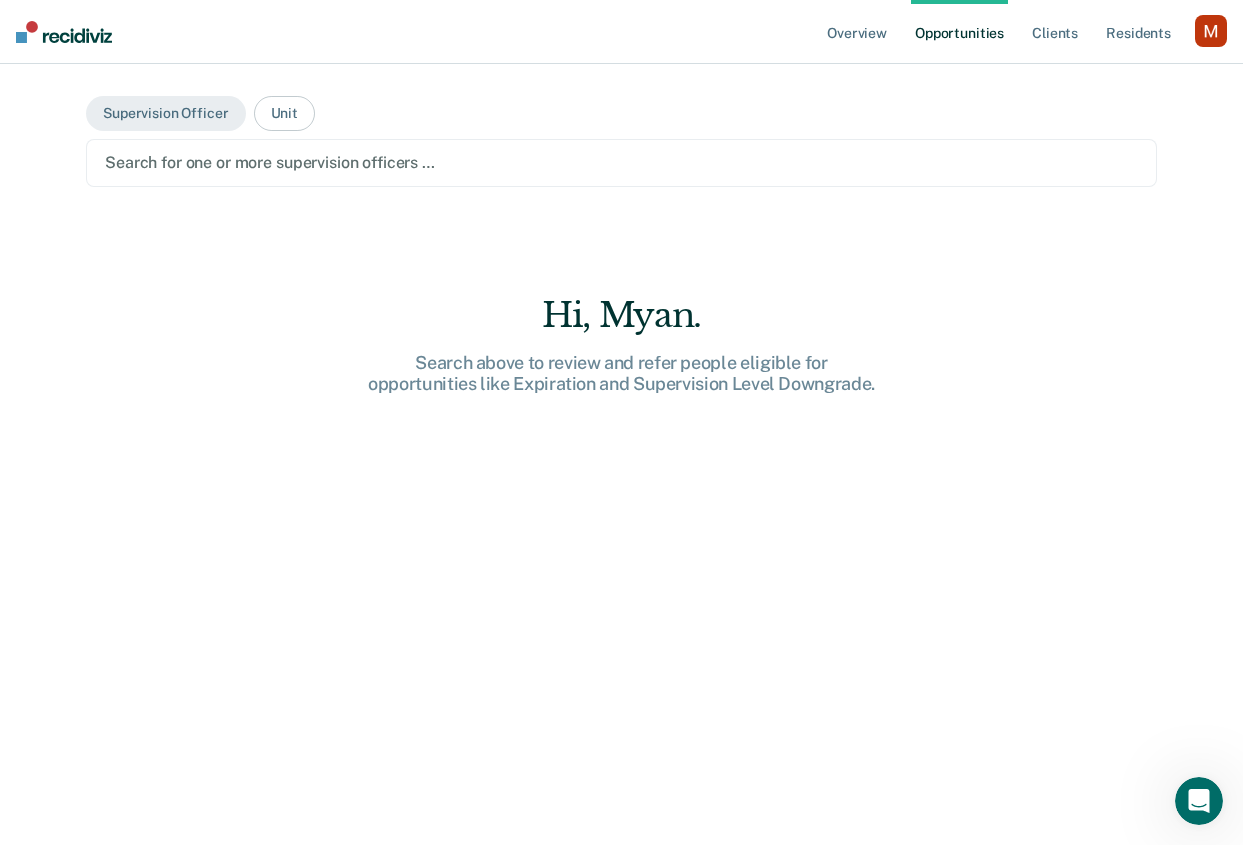 click at bounding box center (621, 162) 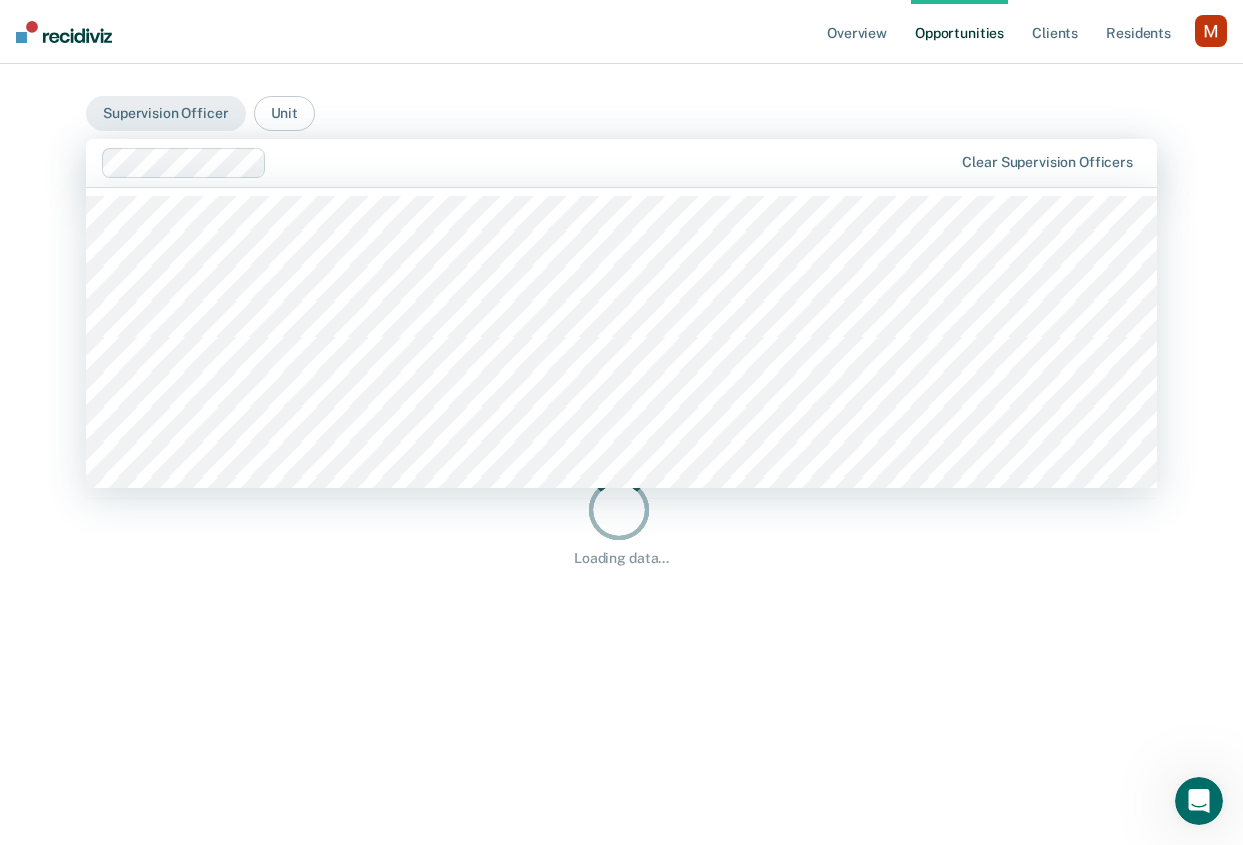 click at bounding box center (613, 162) 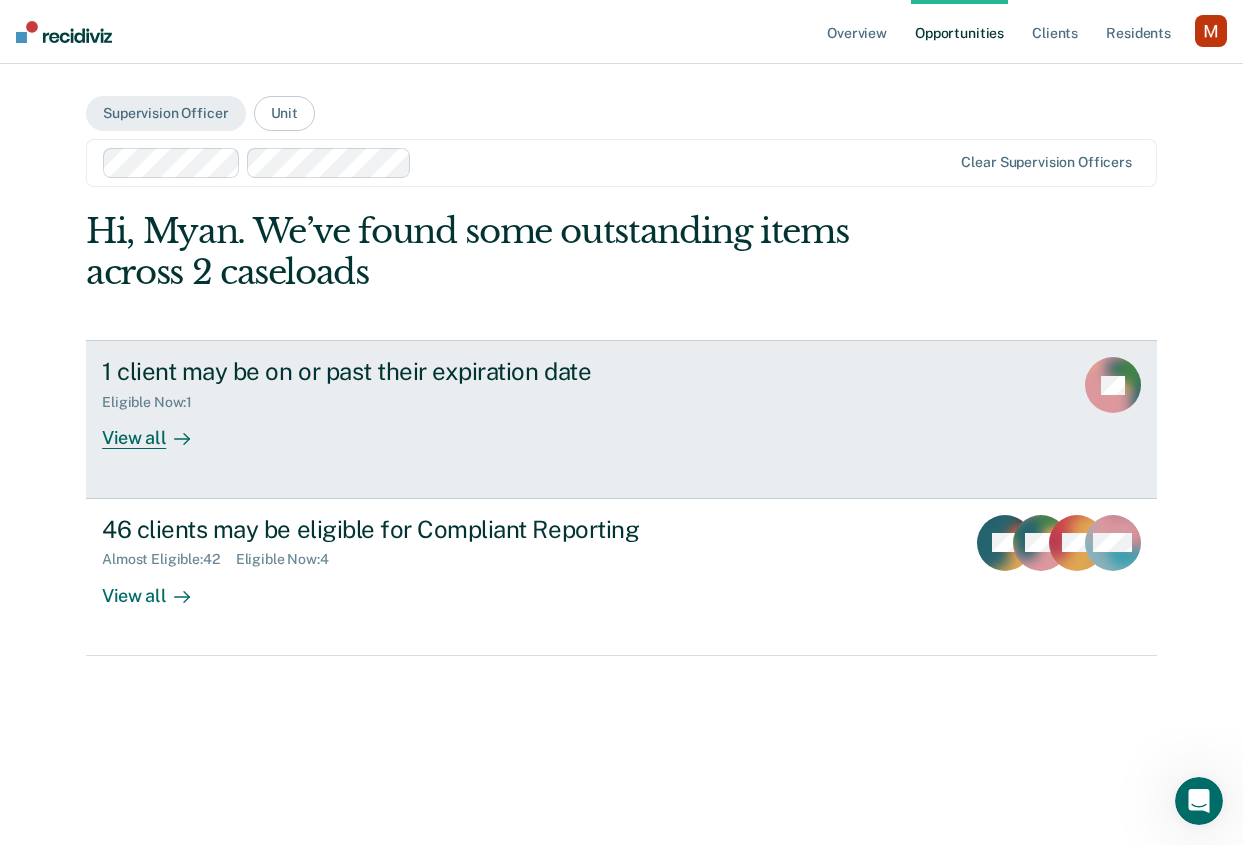 click on "1 client may be on or past their expiration date" at bounding box center [453, 371] 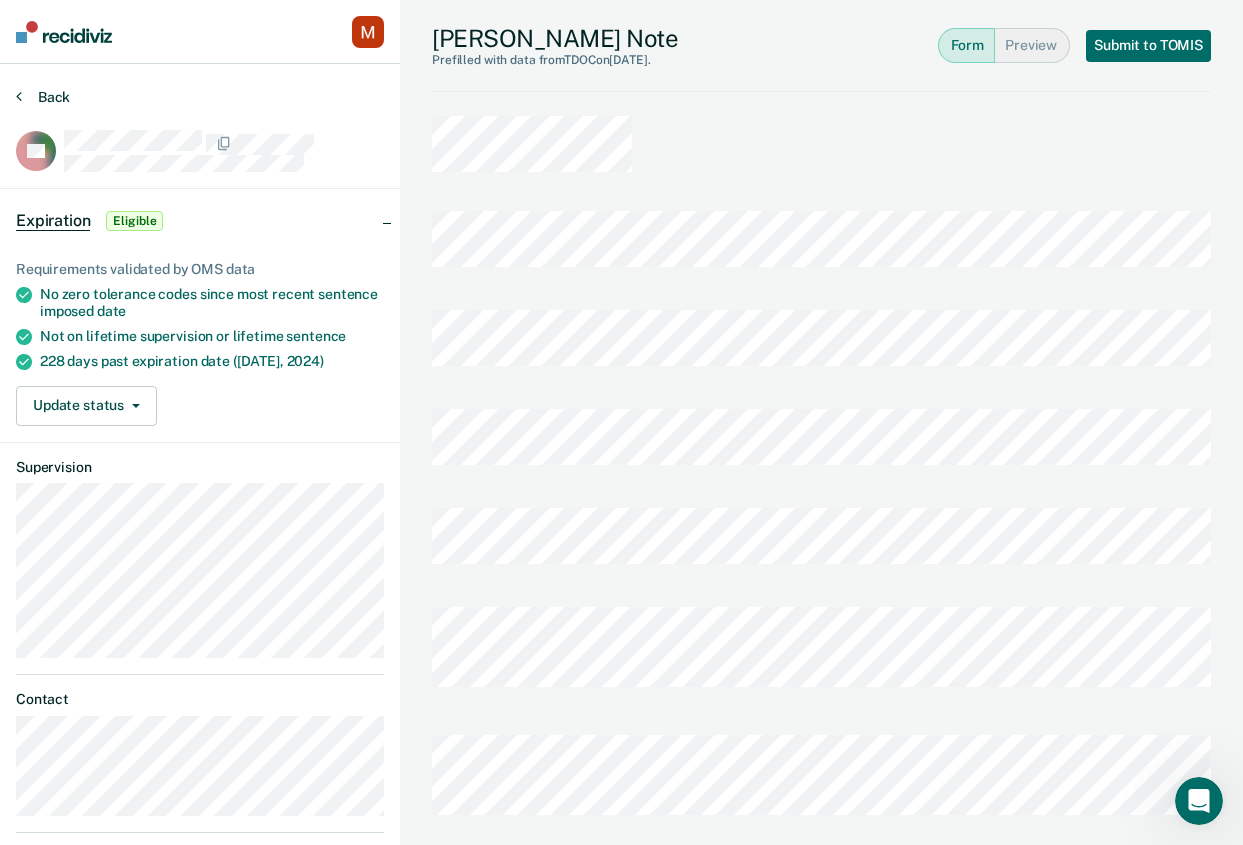 click on "Back" at bounding box center (43, 97) 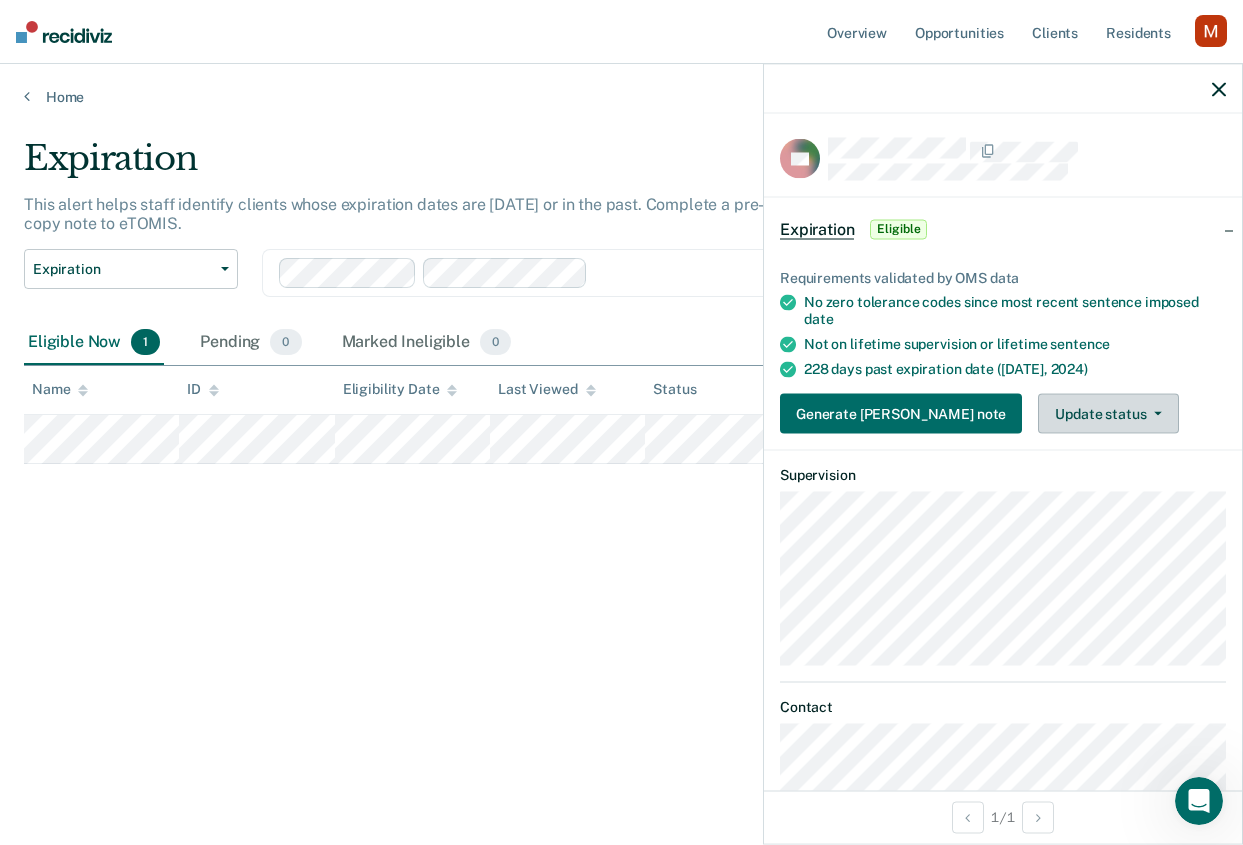 click on "Update status" at bounding box center (1108, 414) 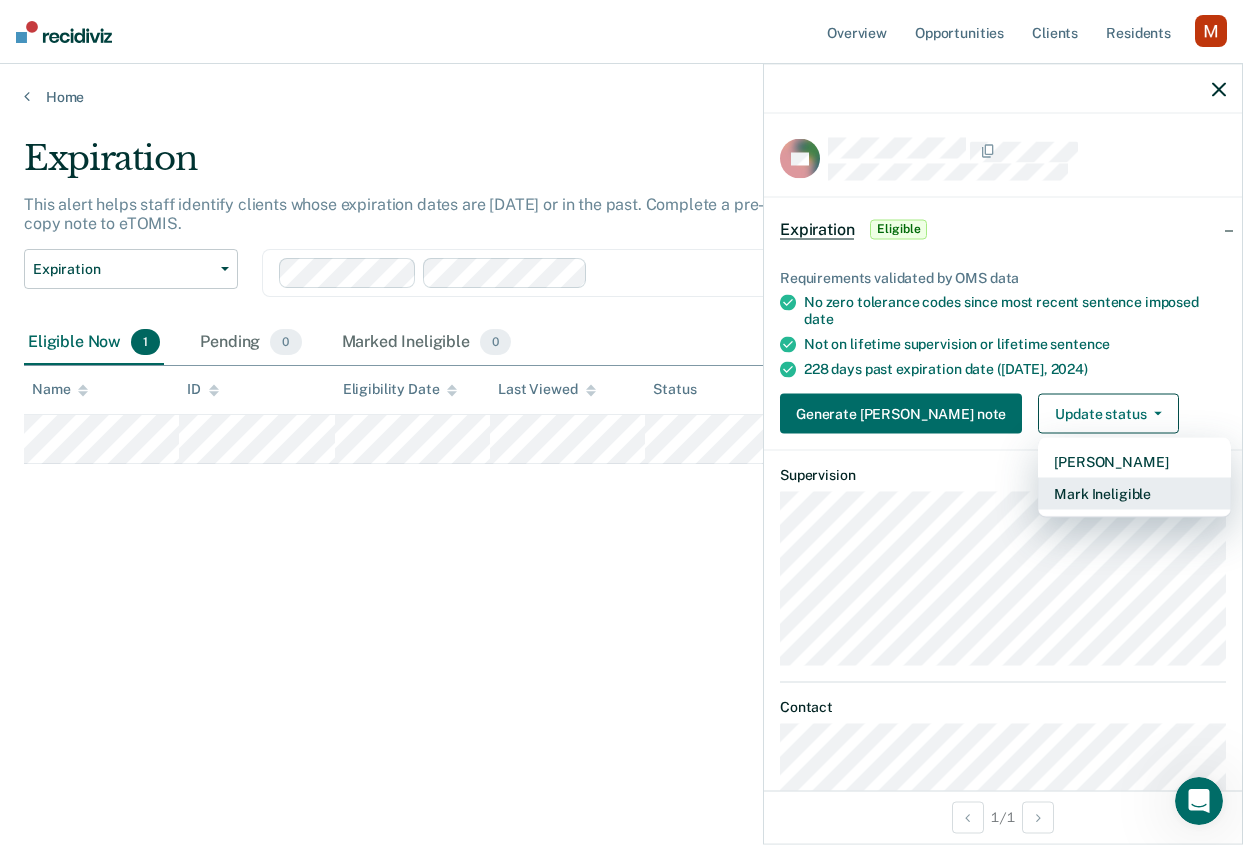 click on "Mark Ineligible" at bounding box center (1134, 494) 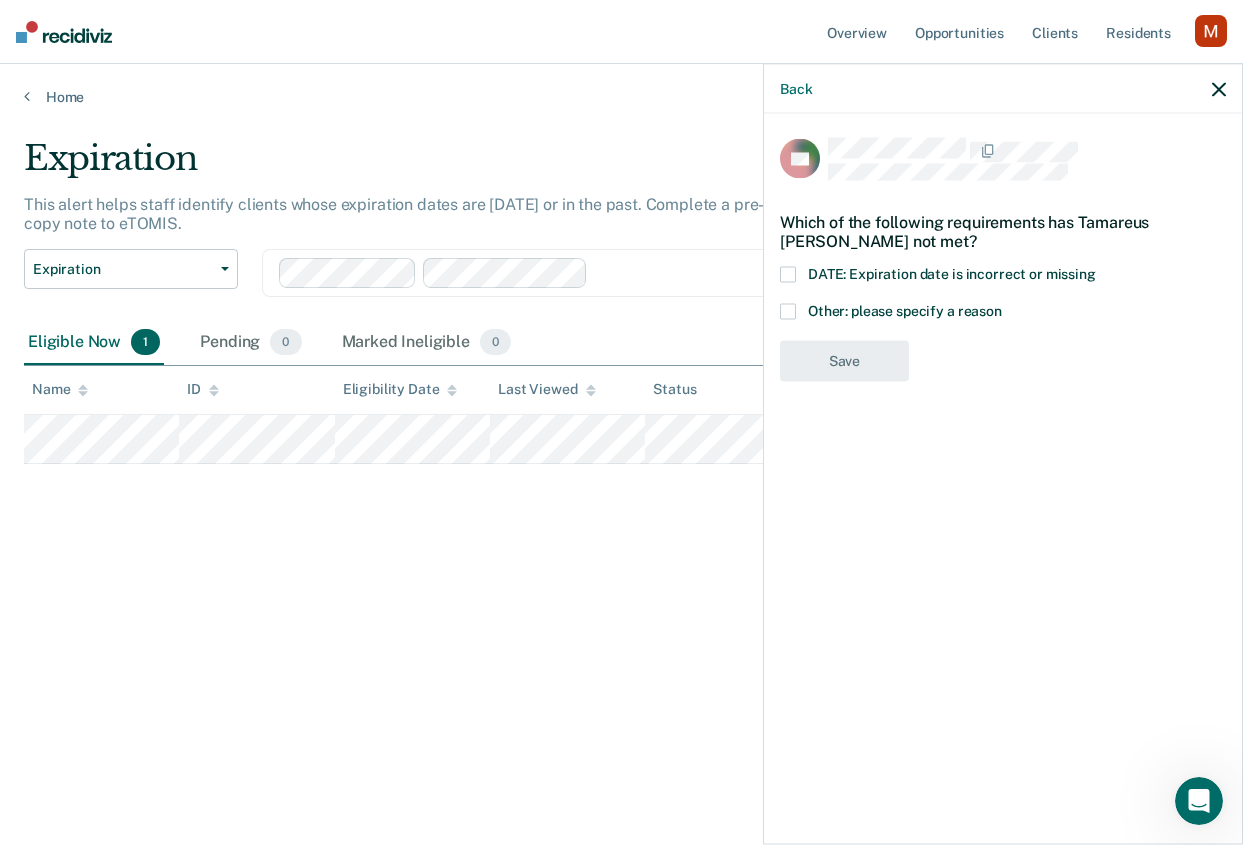 click on "DATE: Expiration date is incorrect or missing" at bounding box center (952, 274) 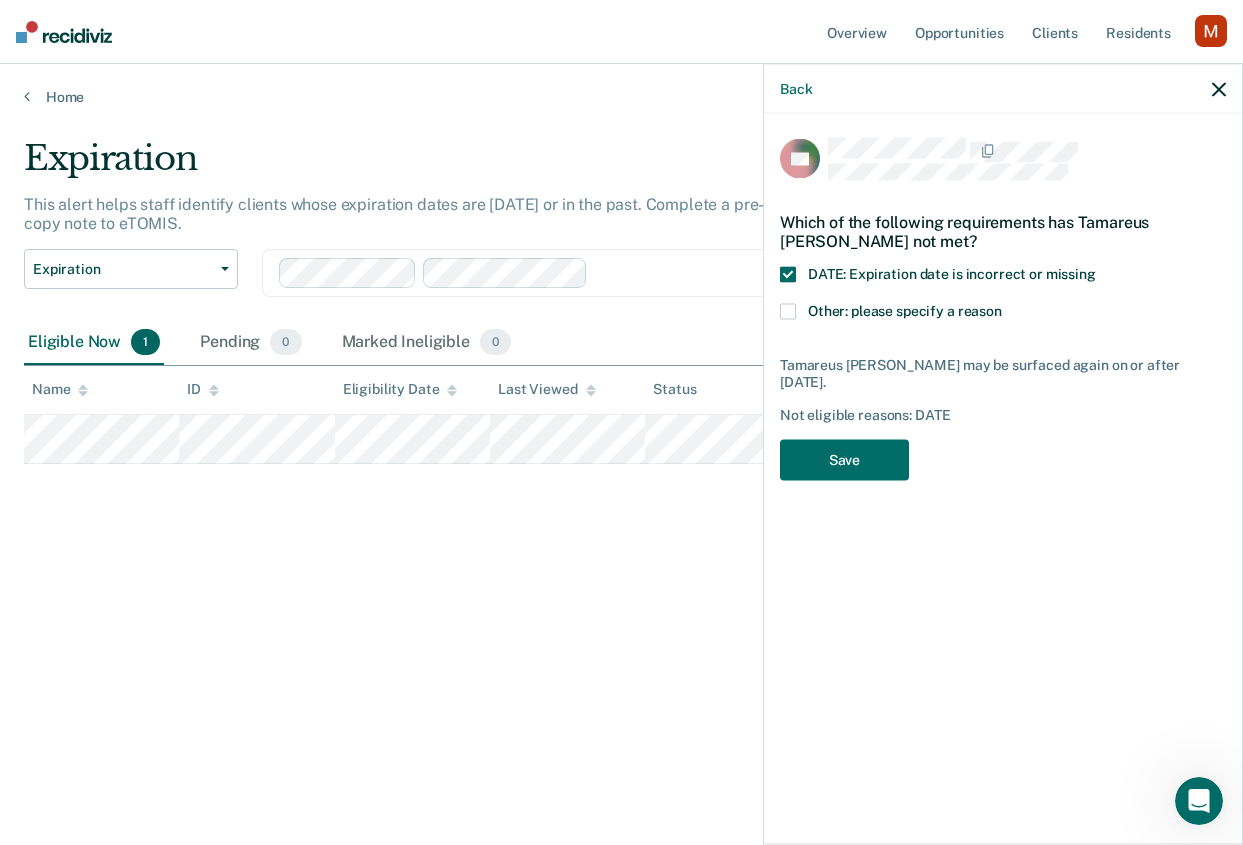 click on "DATE: Expiration date is incorrect or missing" at bounding box center (952, 274) 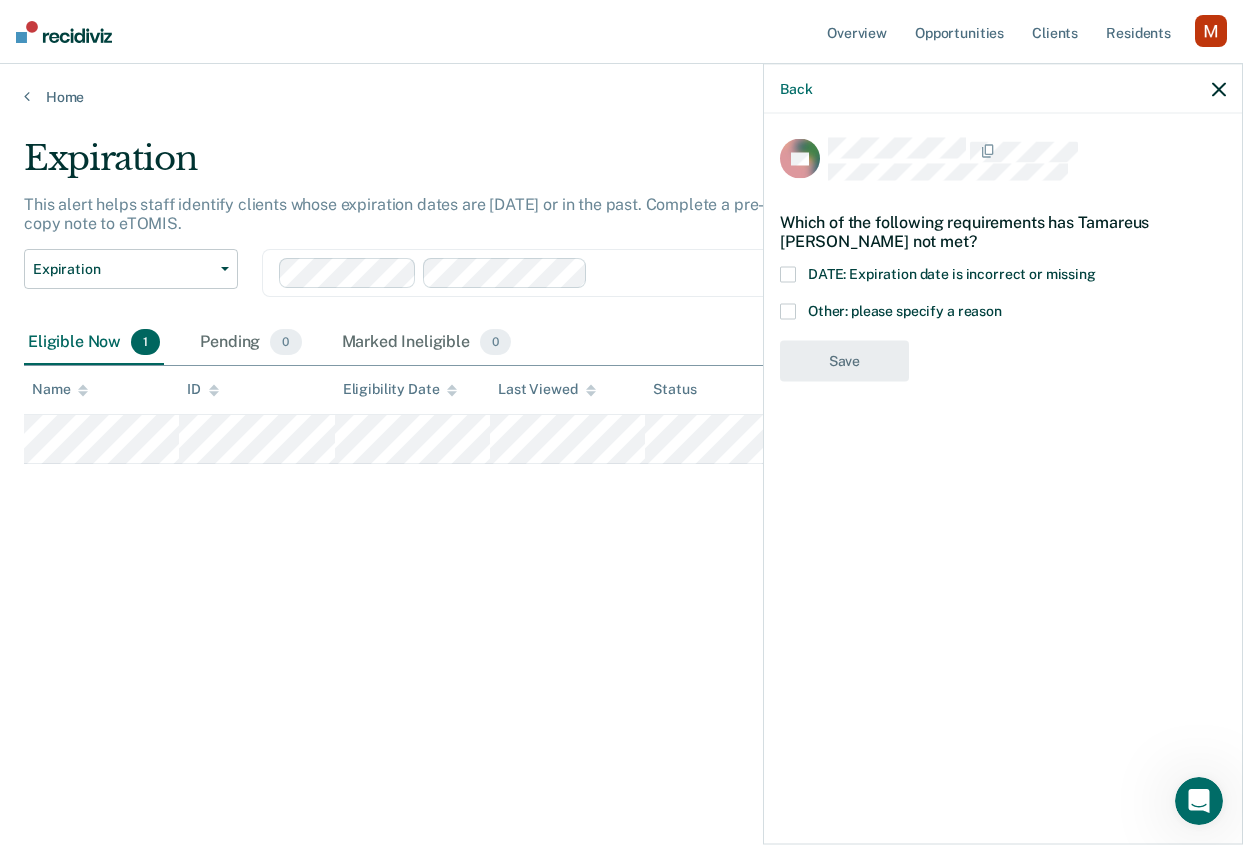 click 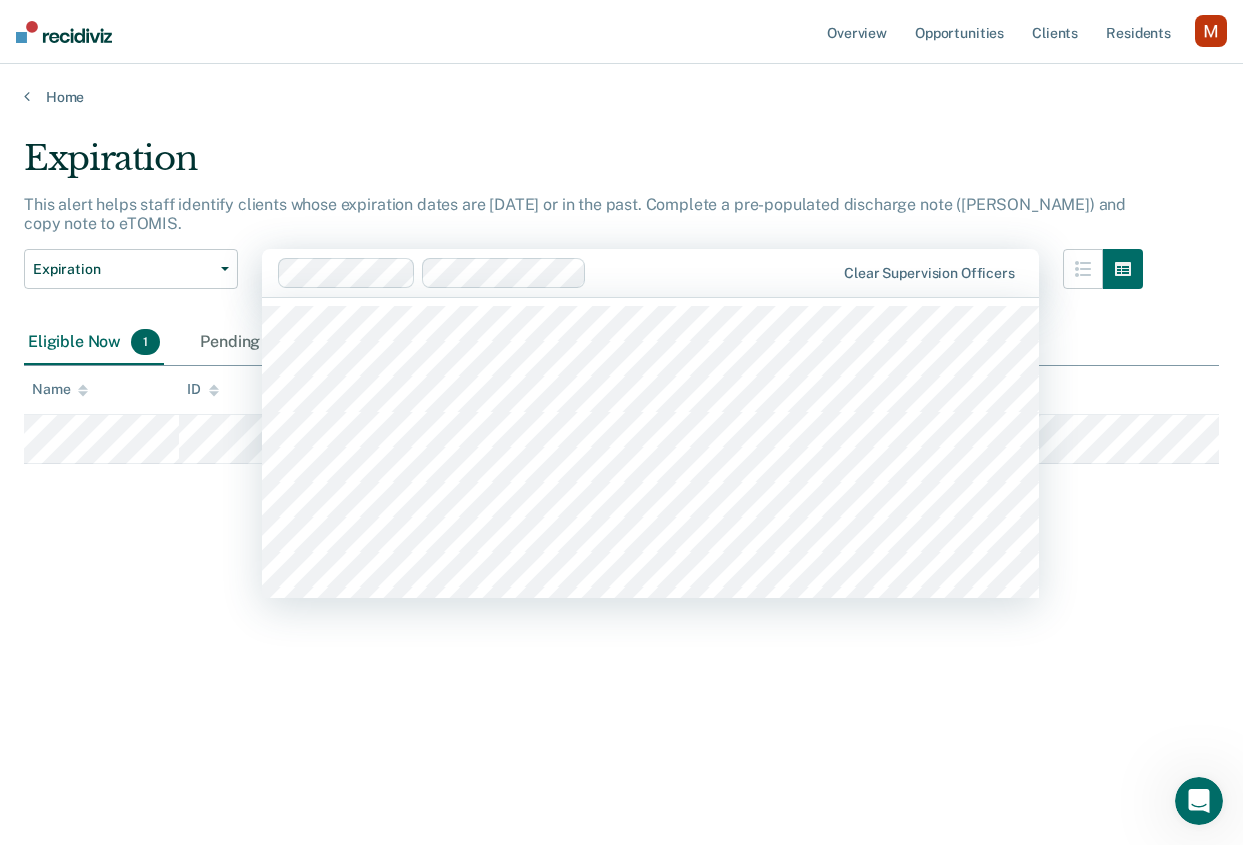click at bounding box center [714, 272] 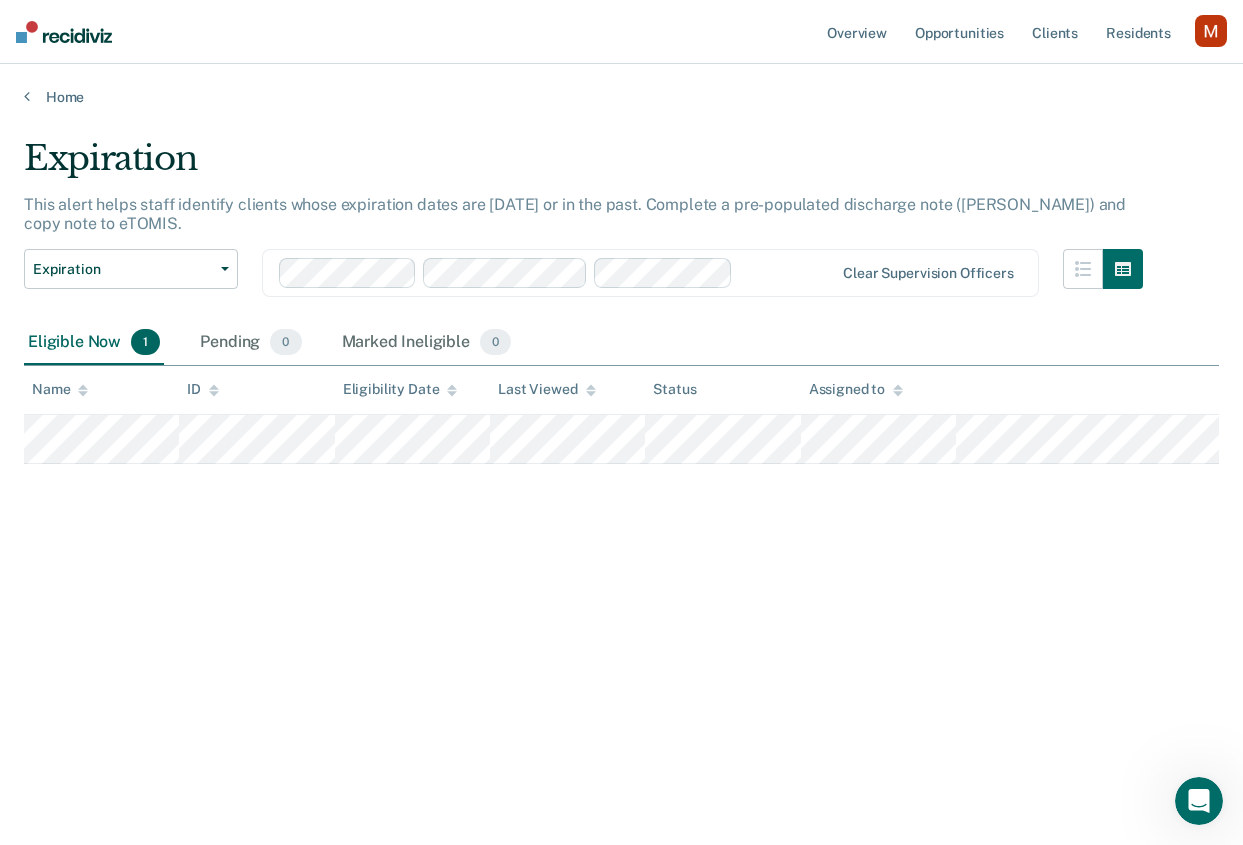 click at bounding box center (787, 272) 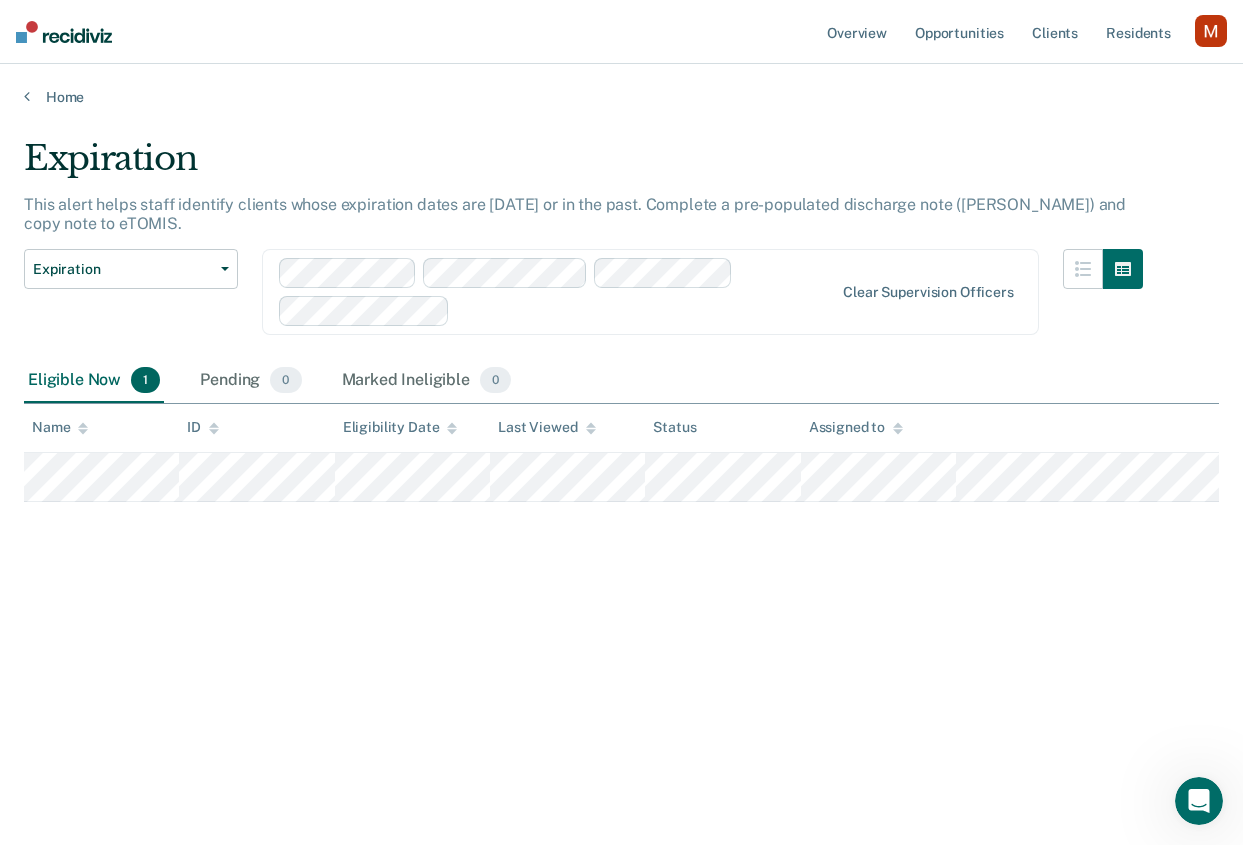 click at bounding box center (645, 310) 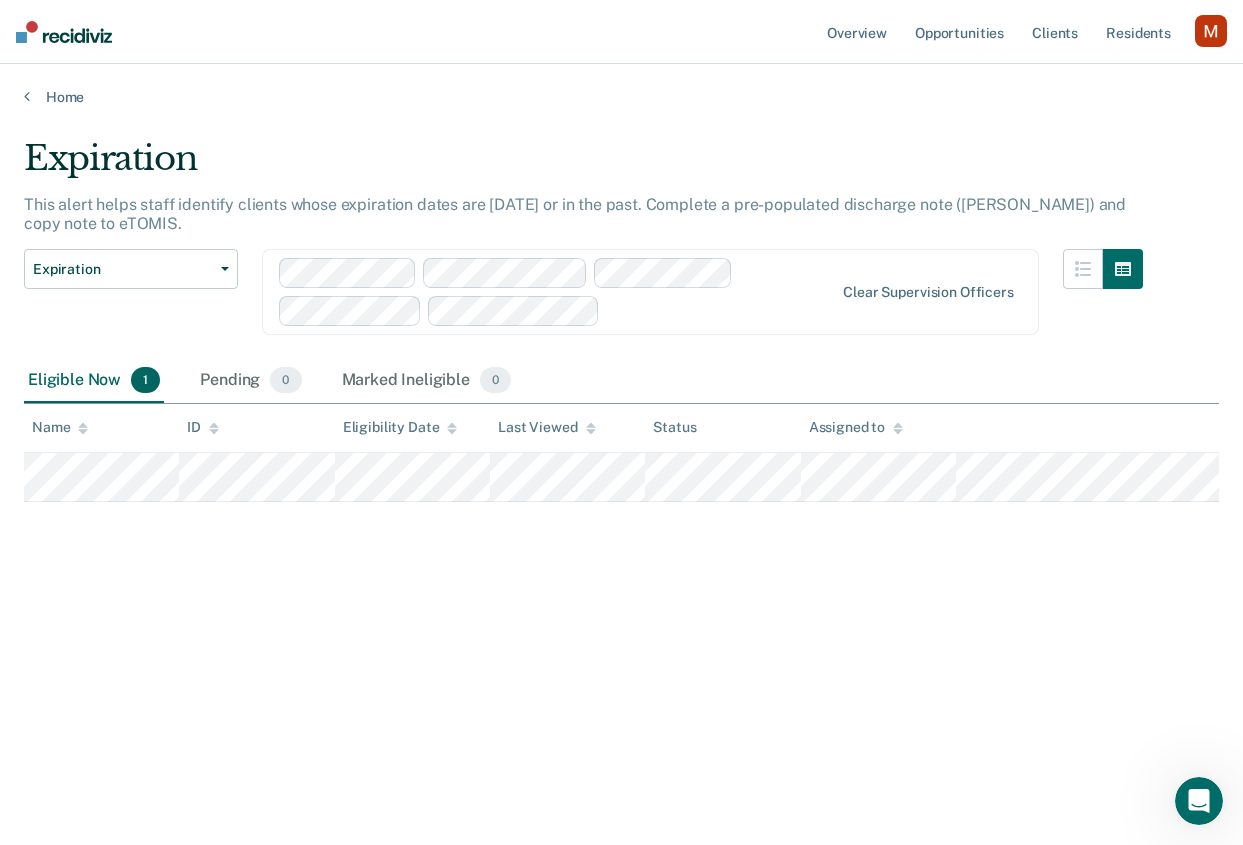 click on "Expiration Expiration Supervision Level Downgrade Suspension of Direct Supervision Compliant Reporting - 2025 Policy option [PERSON_NAME], selected. Clear   supervision officers" at bounding box center [583, 304] 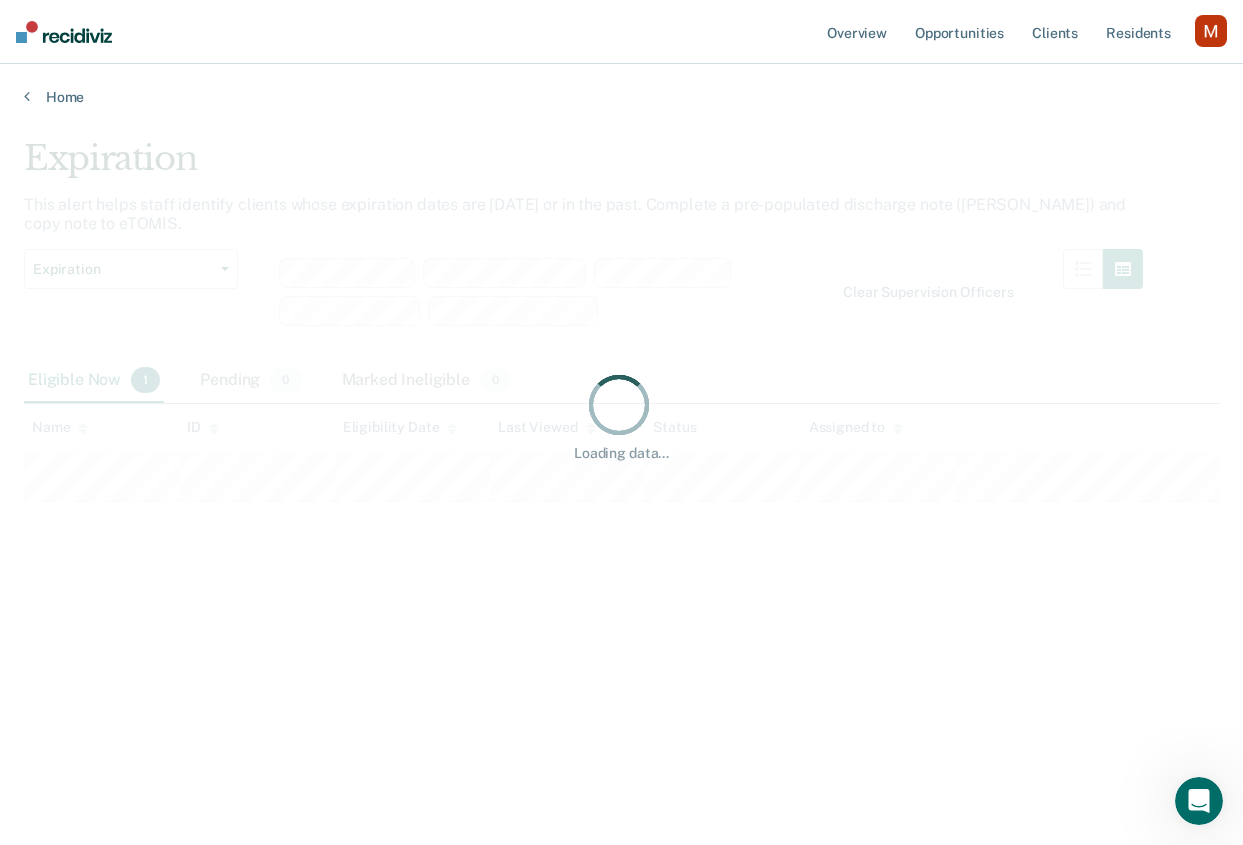 click on "Loading data..." at bounding box center [621, 416] 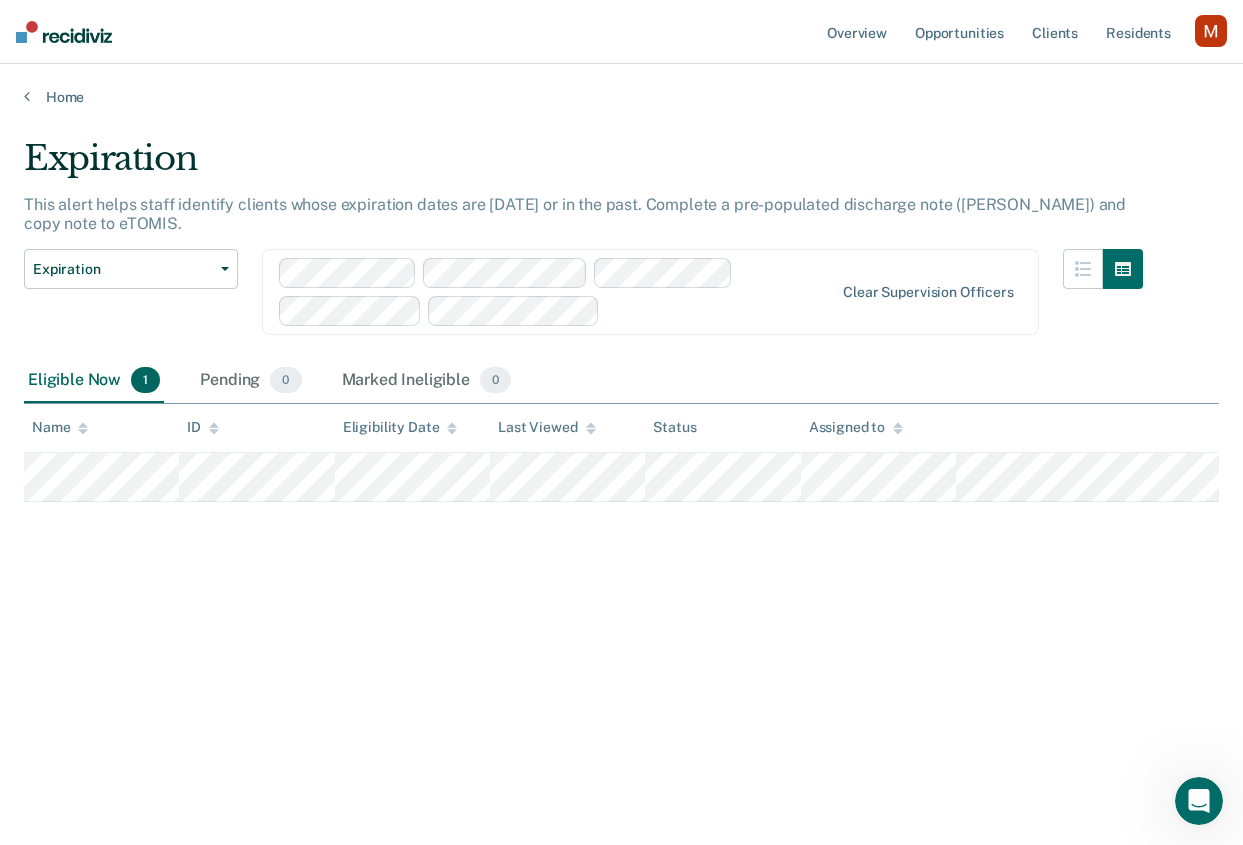 click at bounding box center (721, 310) 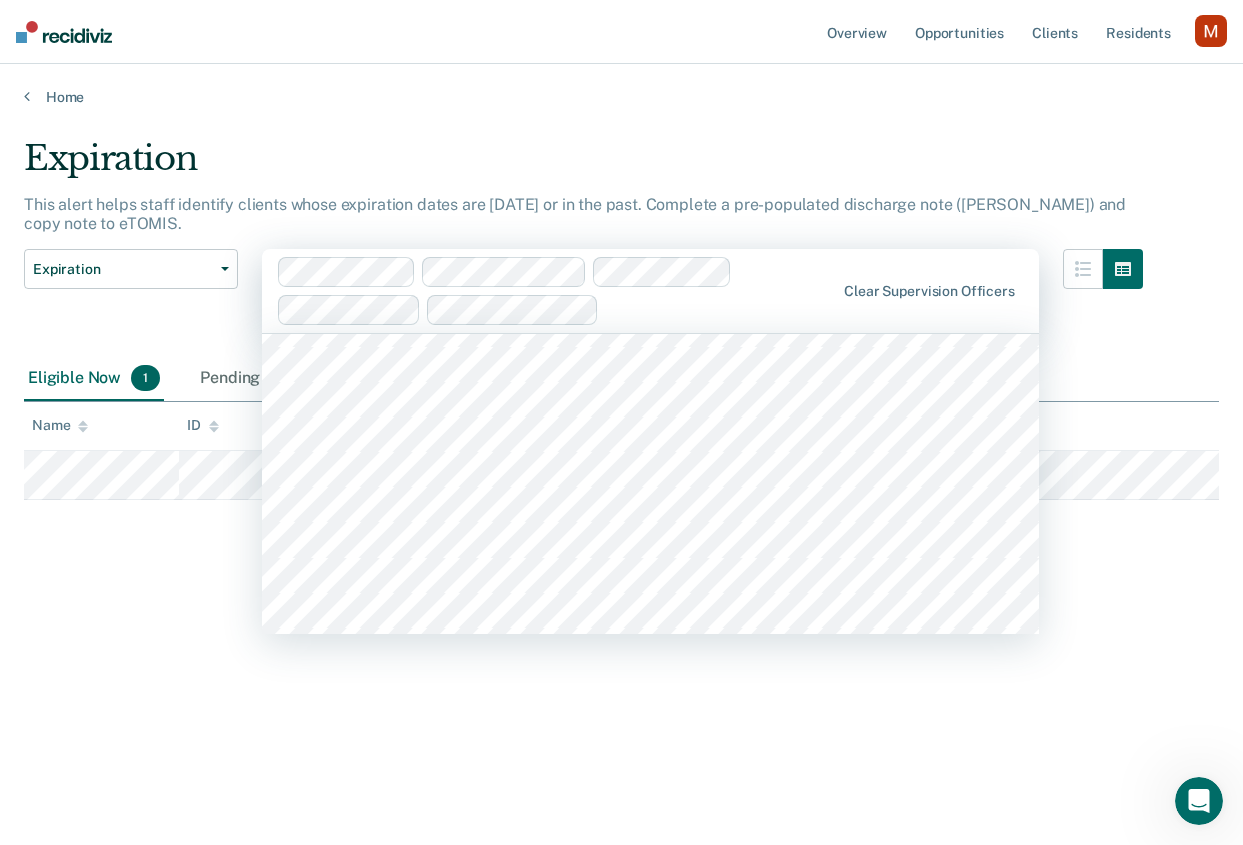 scroll, scrollTop: 3556, scrollLeft: 0, axis: vertical 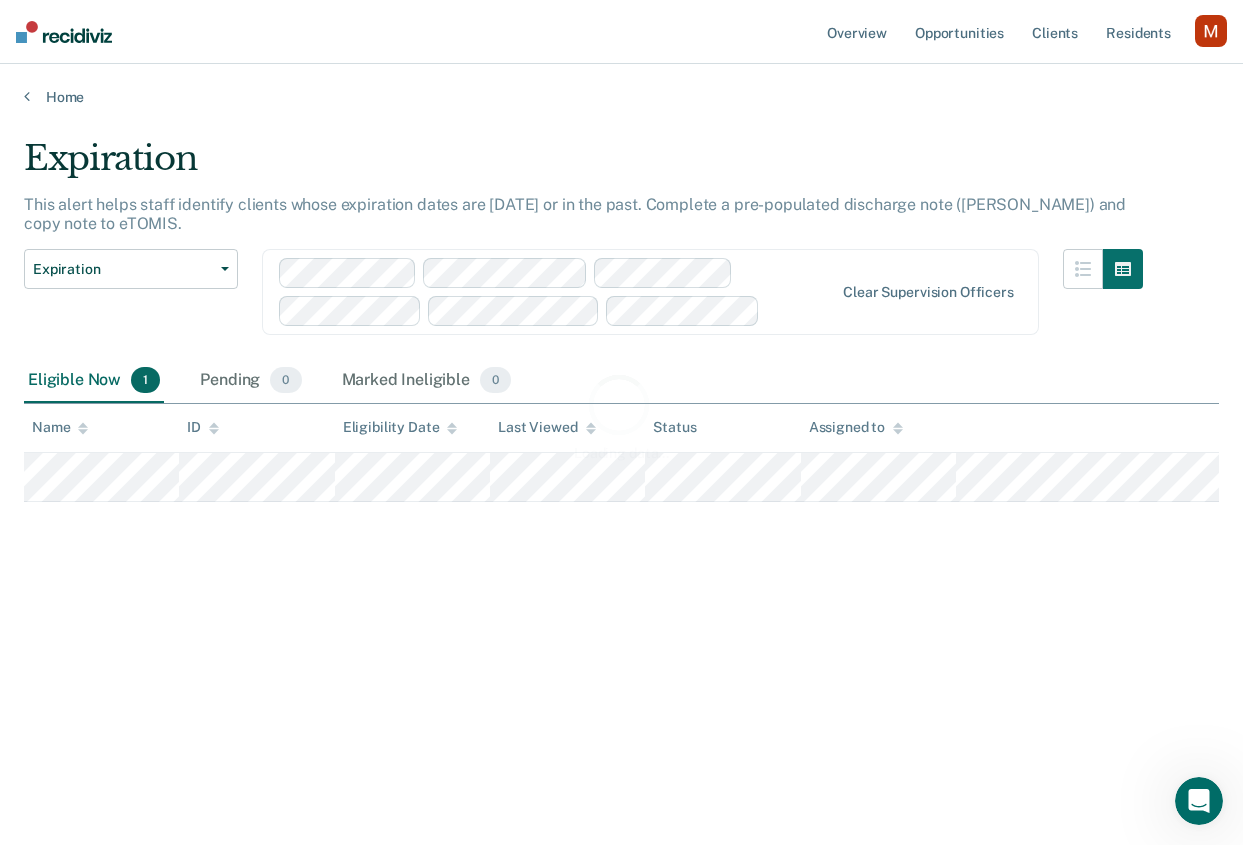 click on "Loading data..." at bounding box center (621, 416) 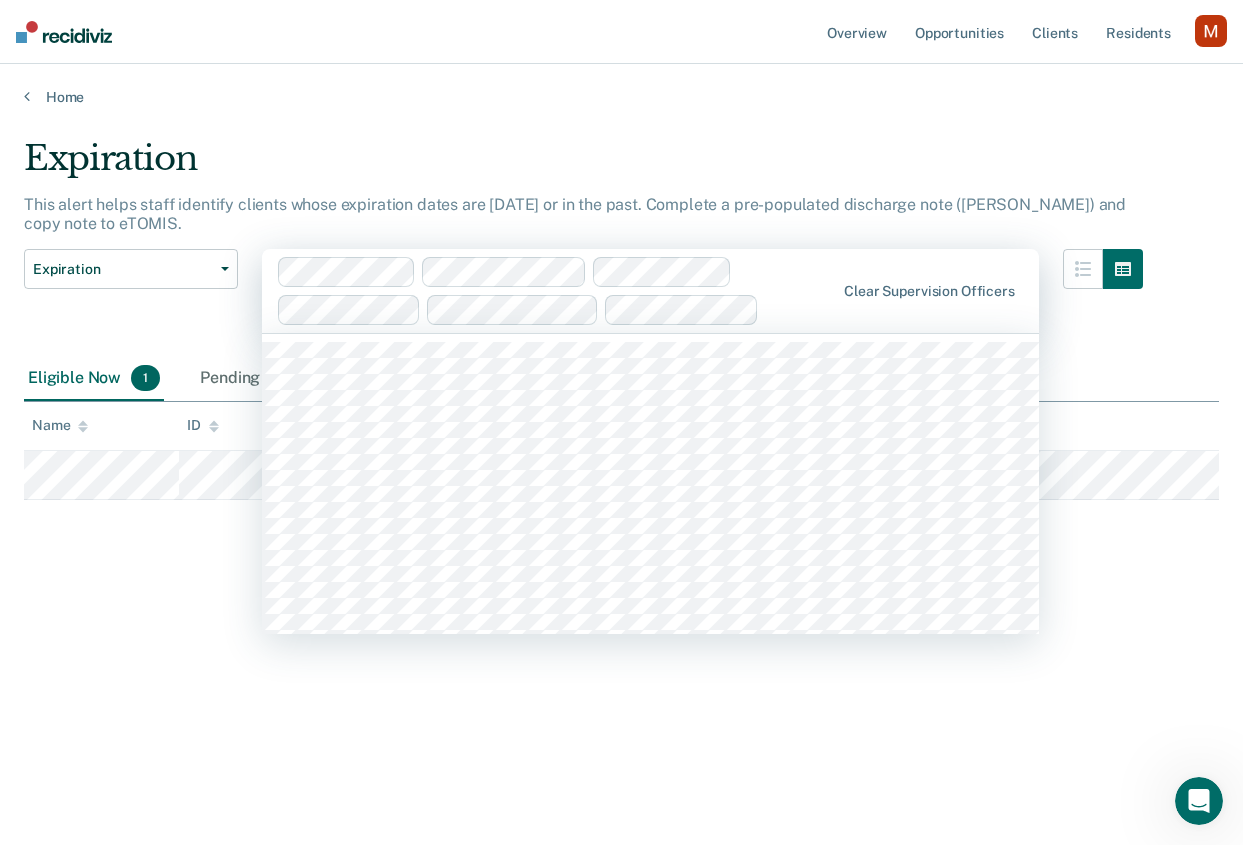 click at bounding box center [769, 309] 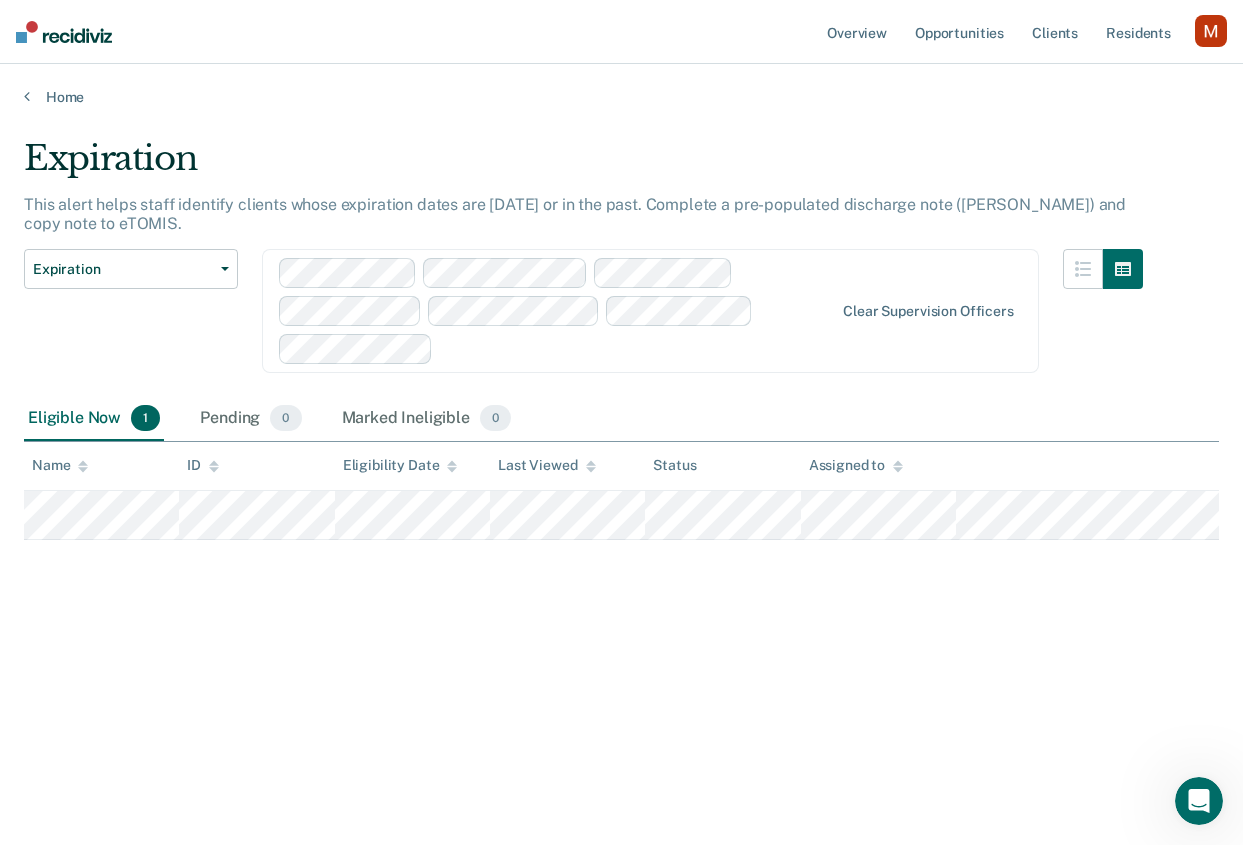 click at bounding box center [637, 348] 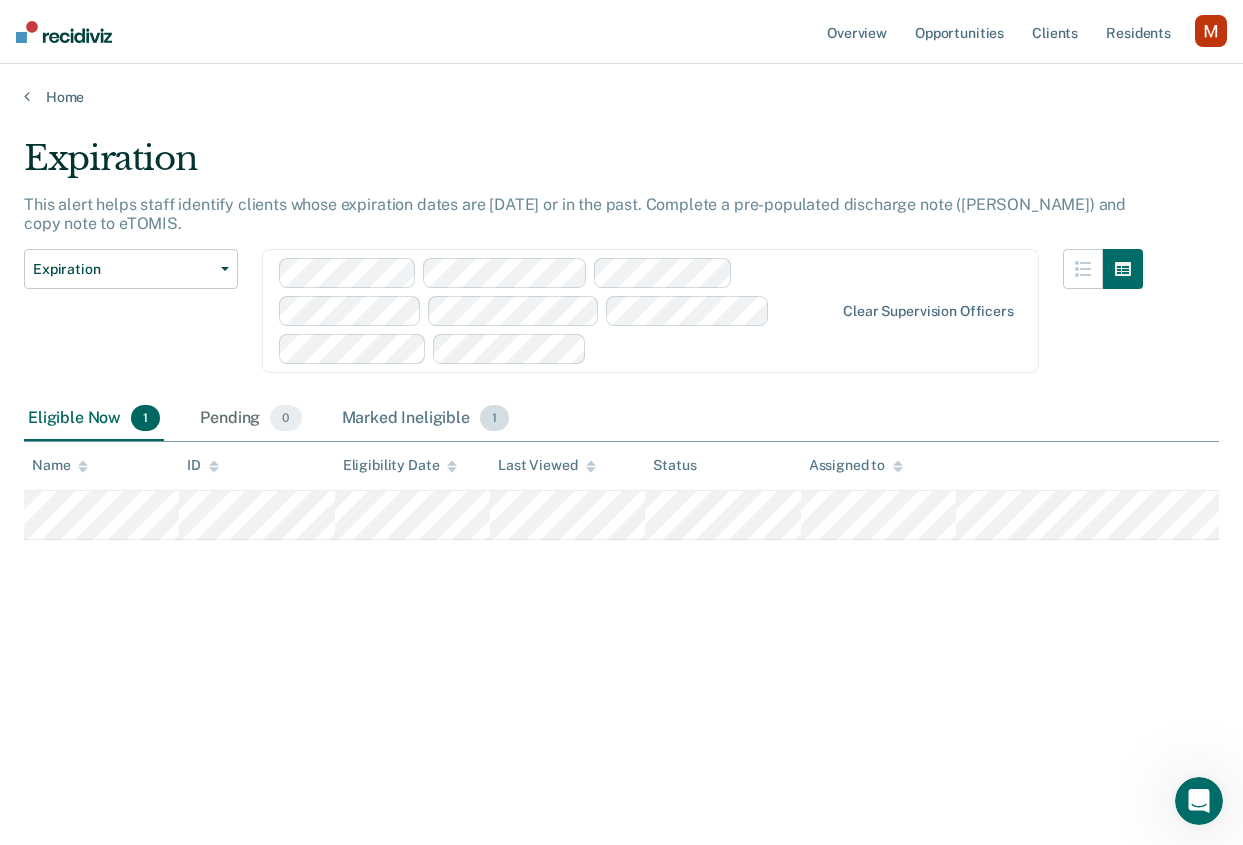 click on "Marked Ineligible 1" at bounding box center [426, 419] 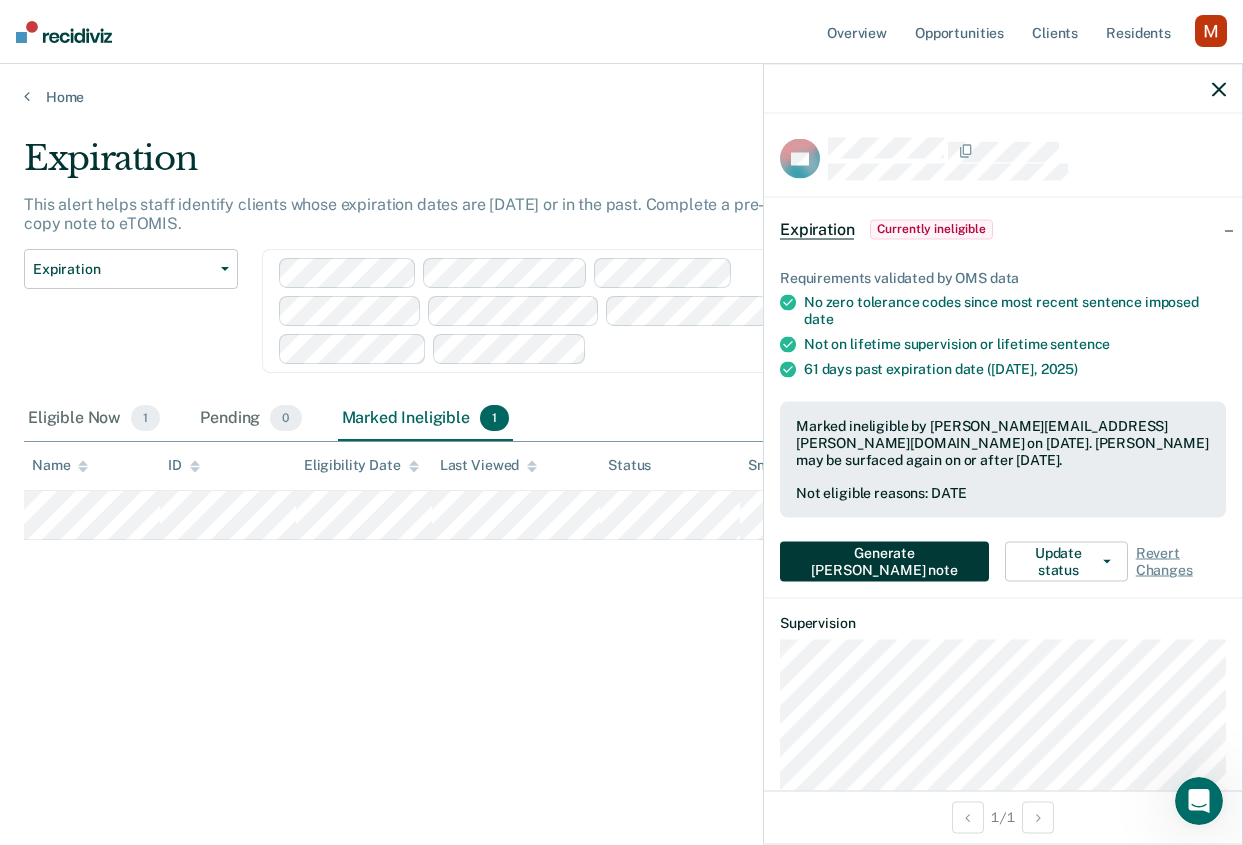 click on "Generate [PERSON_NAME] note" at bounding box center (884, 562) 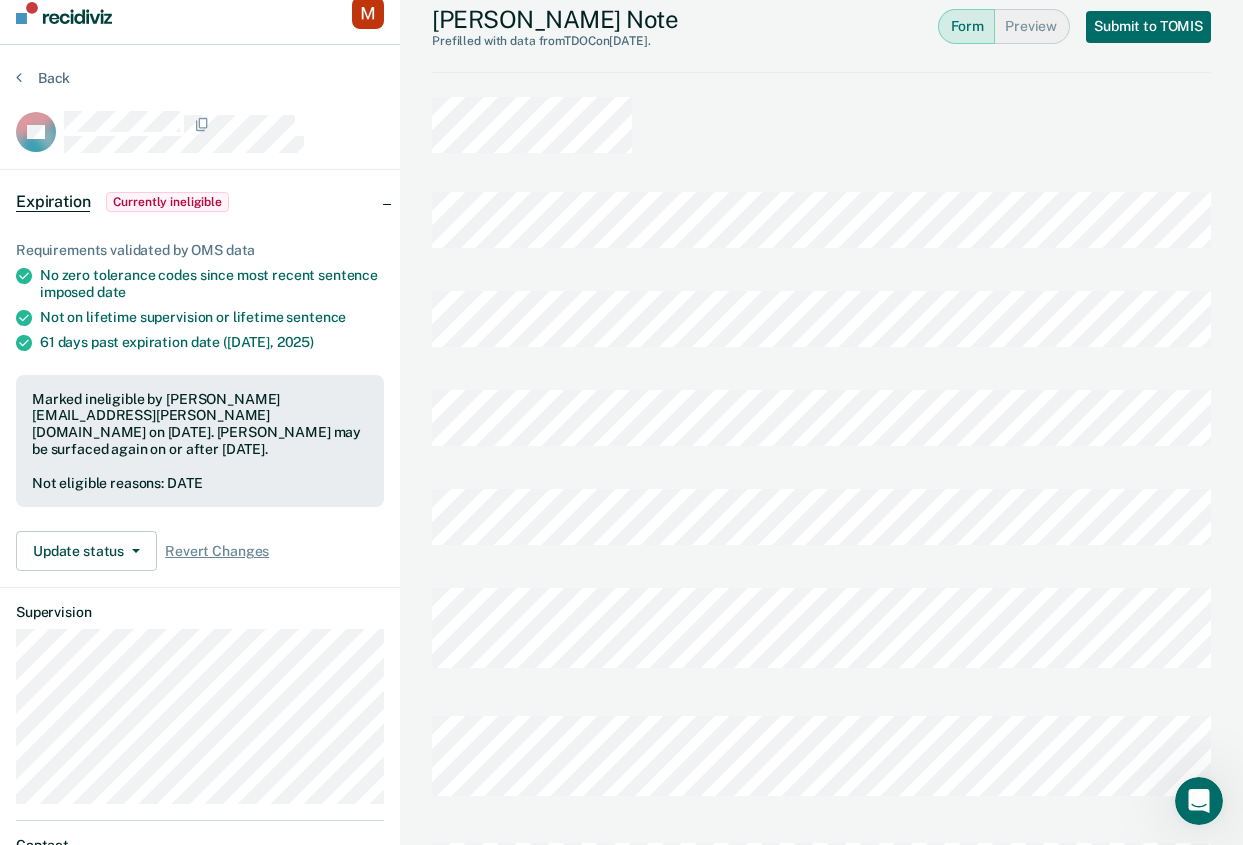scroll, scrollTop: 8, scrollLeft: 0, axis: vertical 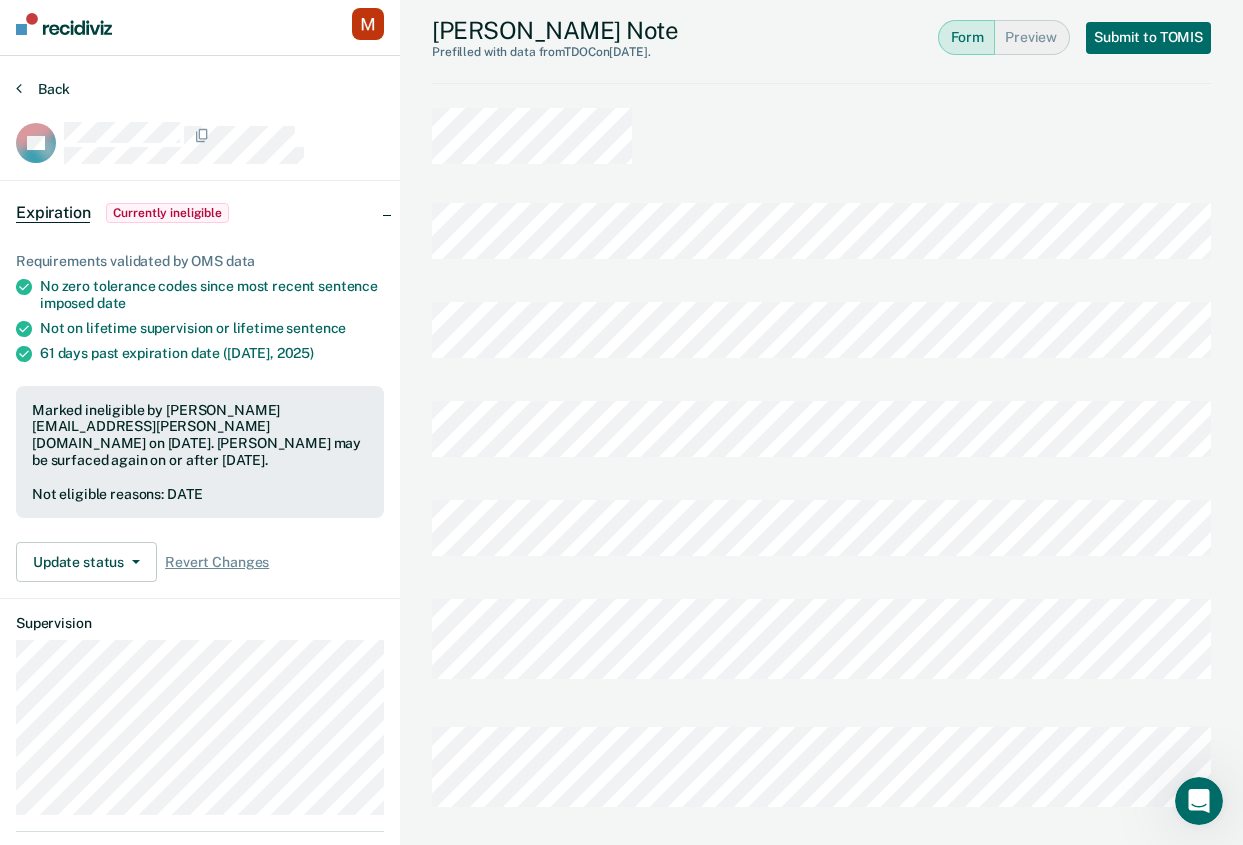 click on "Back" at bounding box center [43, 89] 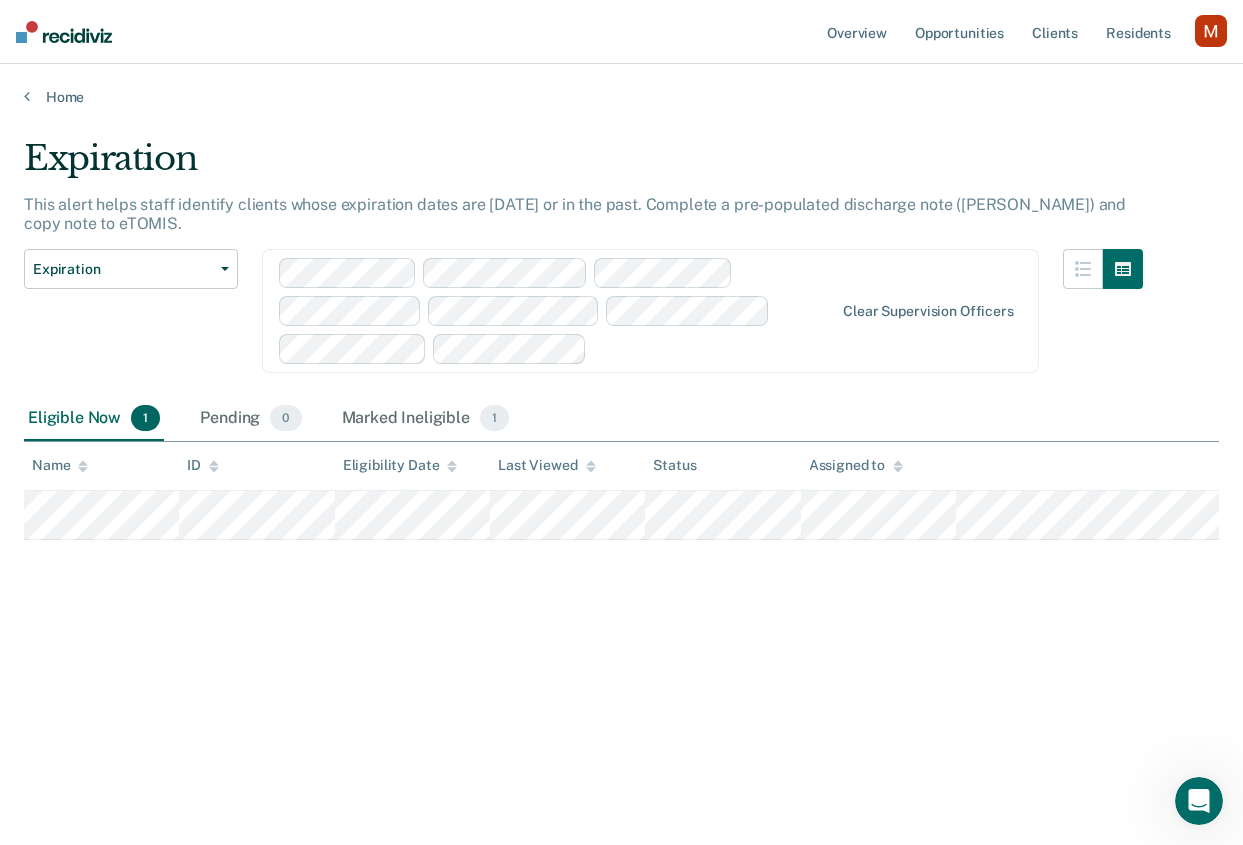scroll, scrollTop: 0, scrollLeft: 0, axis: both 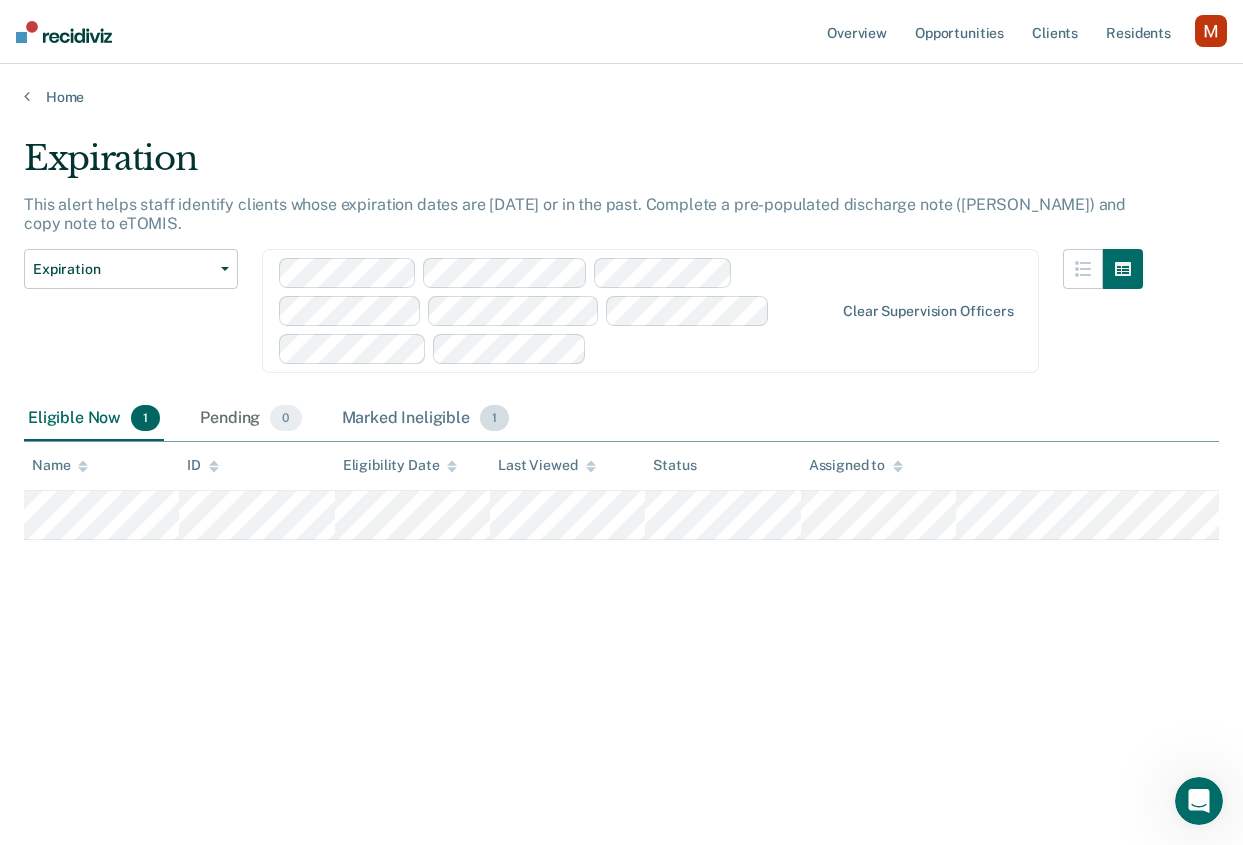 click on "Marked Ineligible 1" at bounding box center (426, 419) 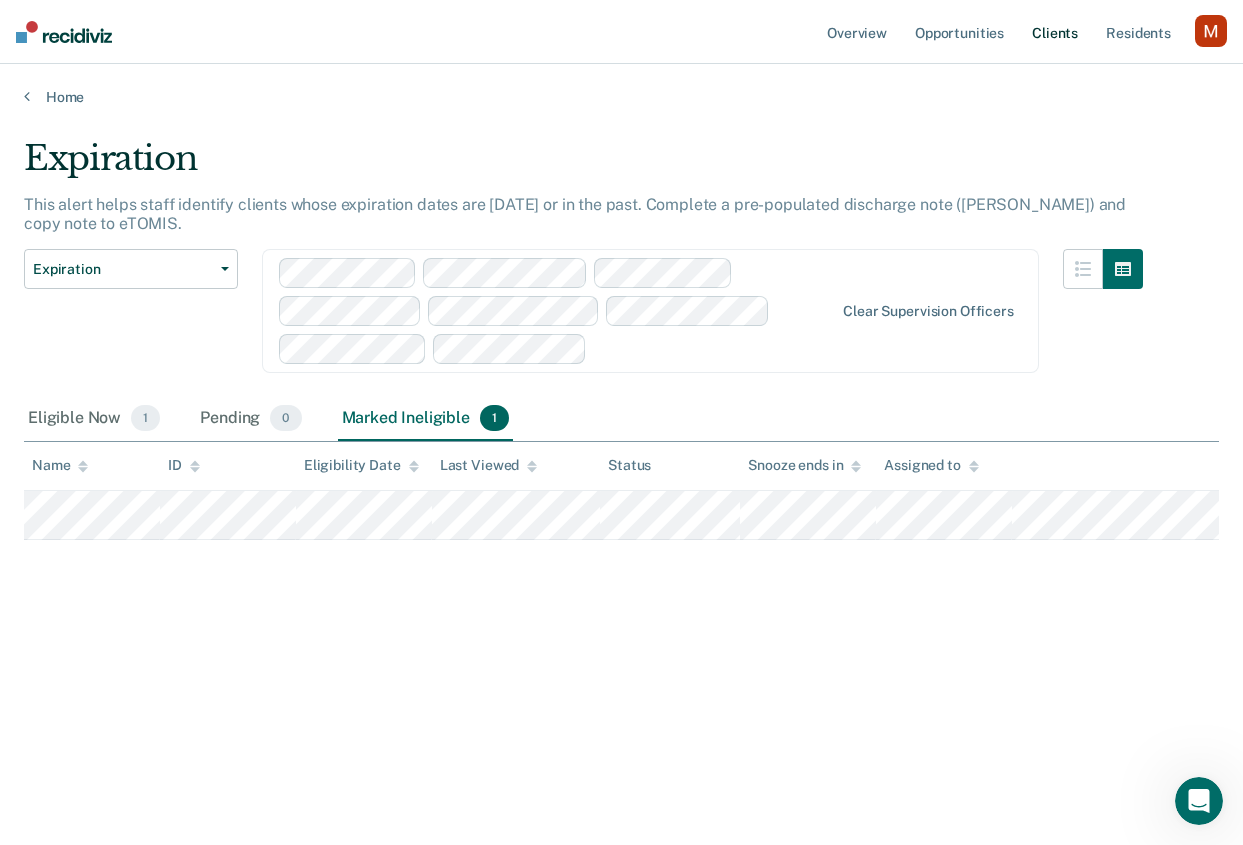 click on "Client s" at bounding box center [1055, 32] 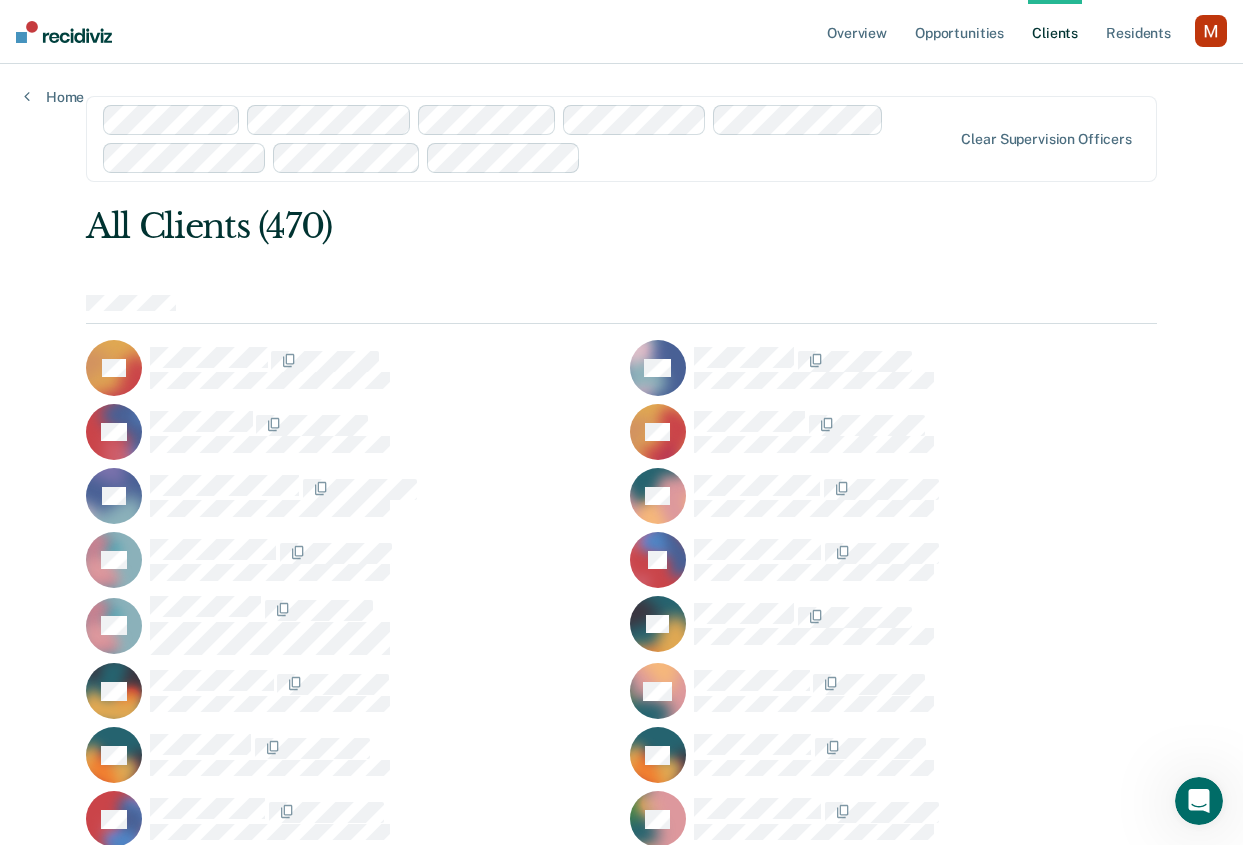click on "RA" at bounding box center (893, 368) 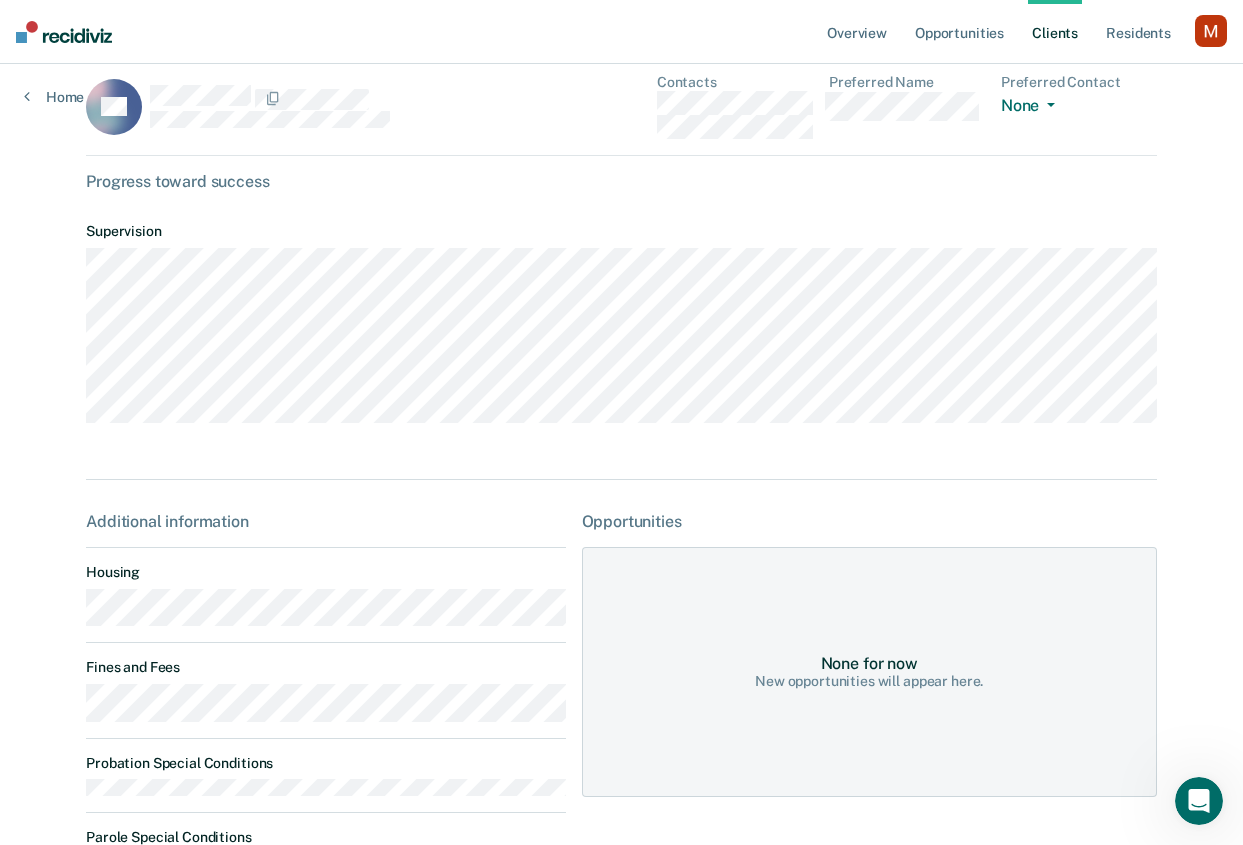 scroll, scrollTop: 20, scrollLeft: 0, axis: vertical 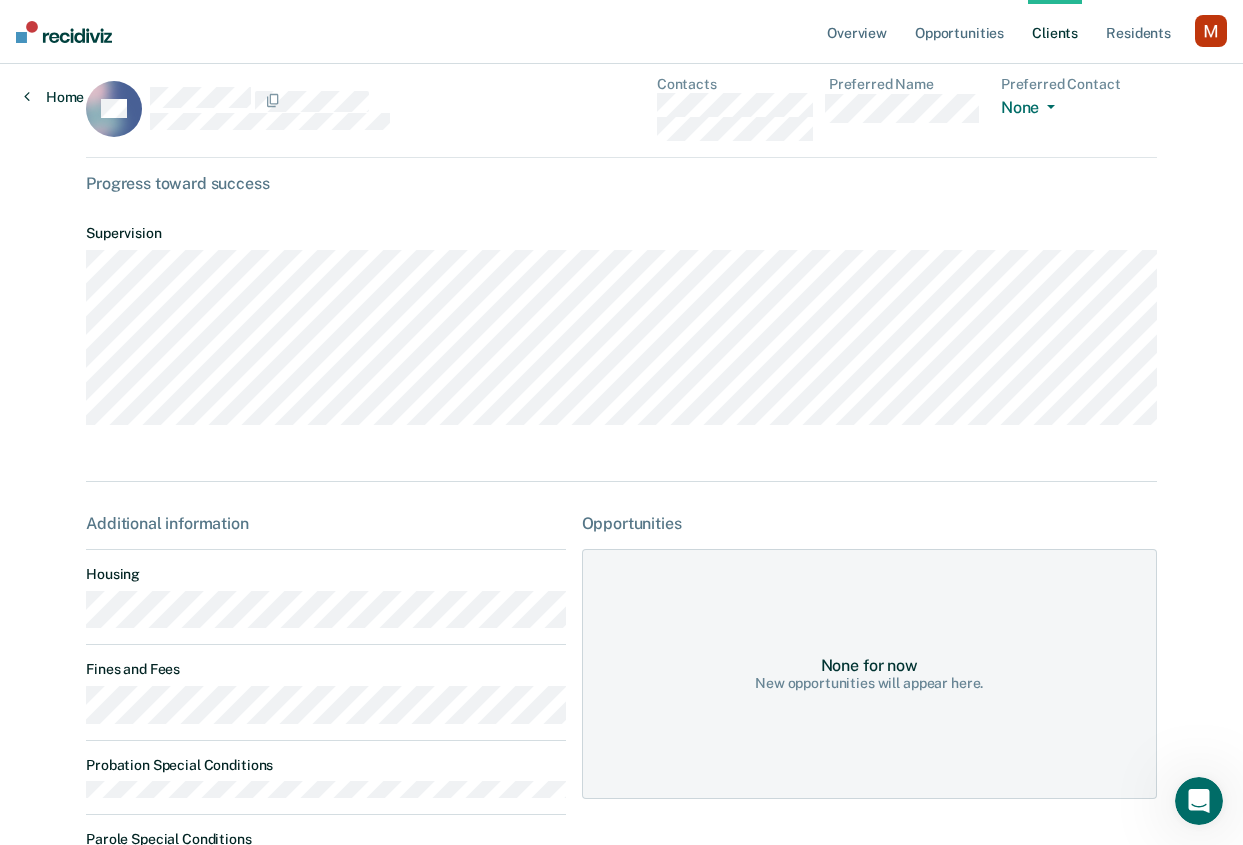 click on "Home" at bounding box center (54, 97) 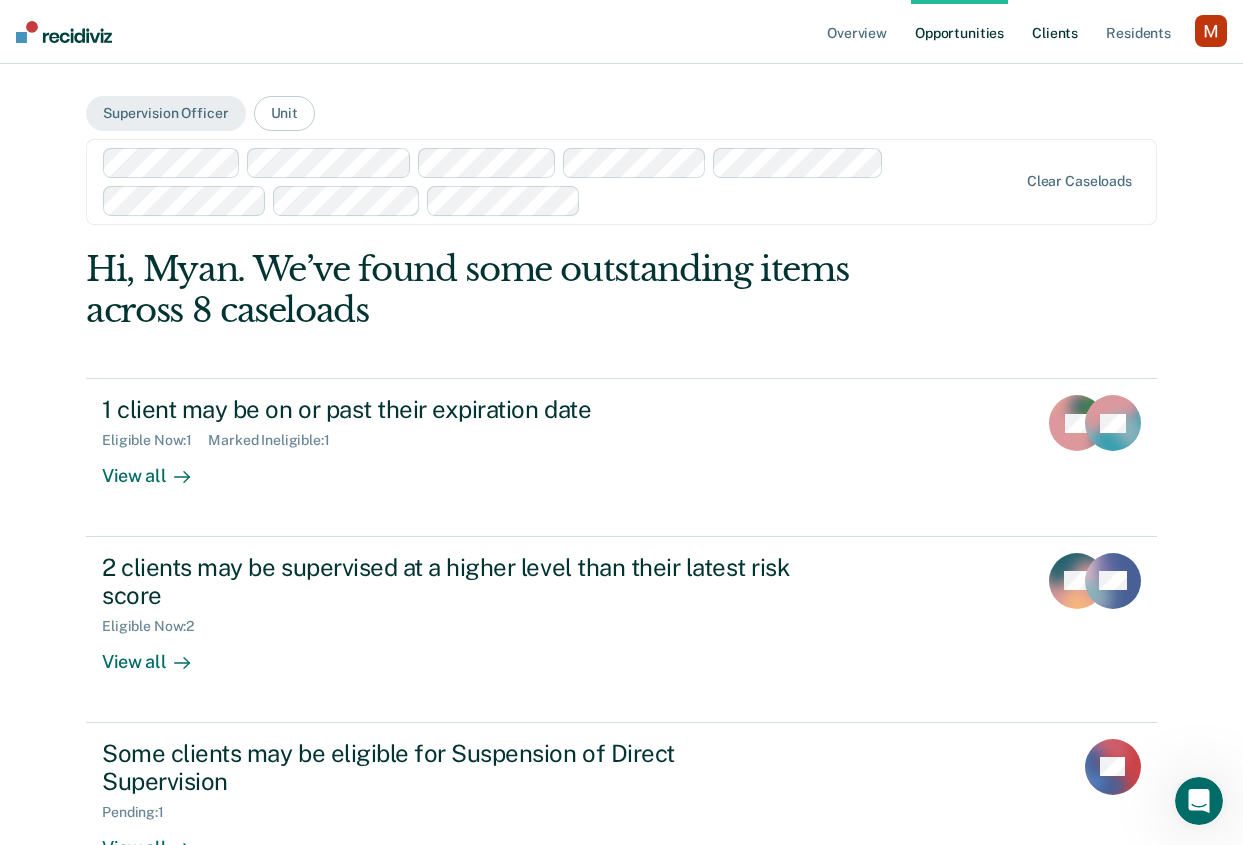 click on "Client s" at bounding box center (1055, 32) 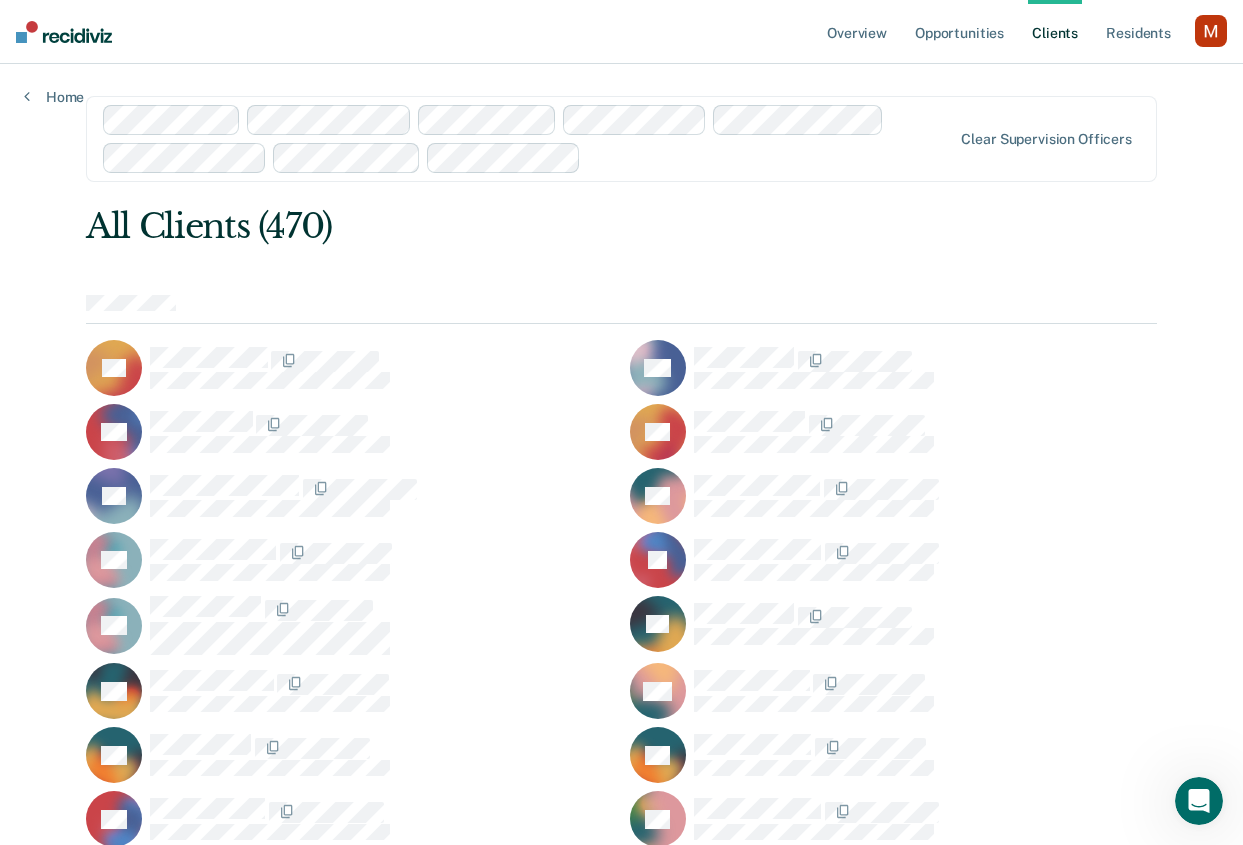 click on "PA" at bounding box center (349, 368) 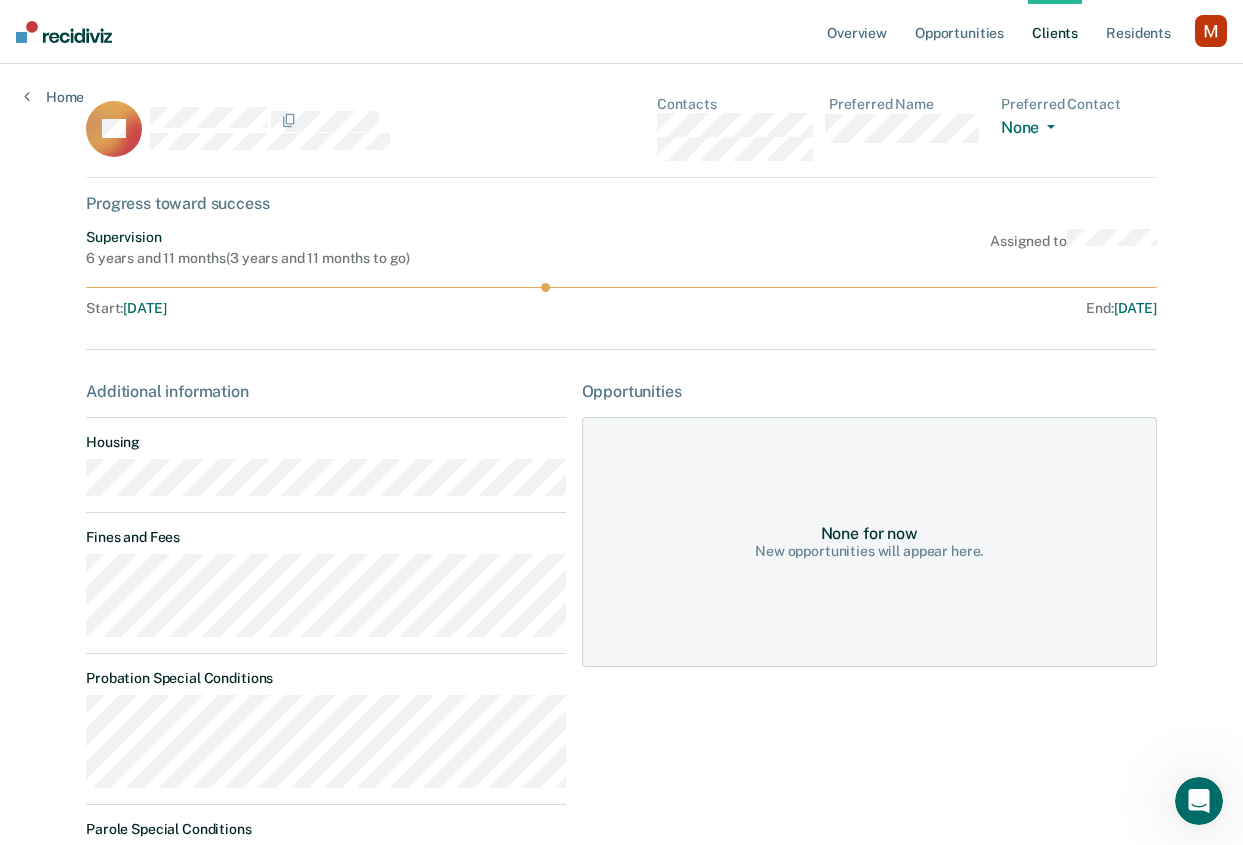 click on "Home" at bounding box center (54, 85) 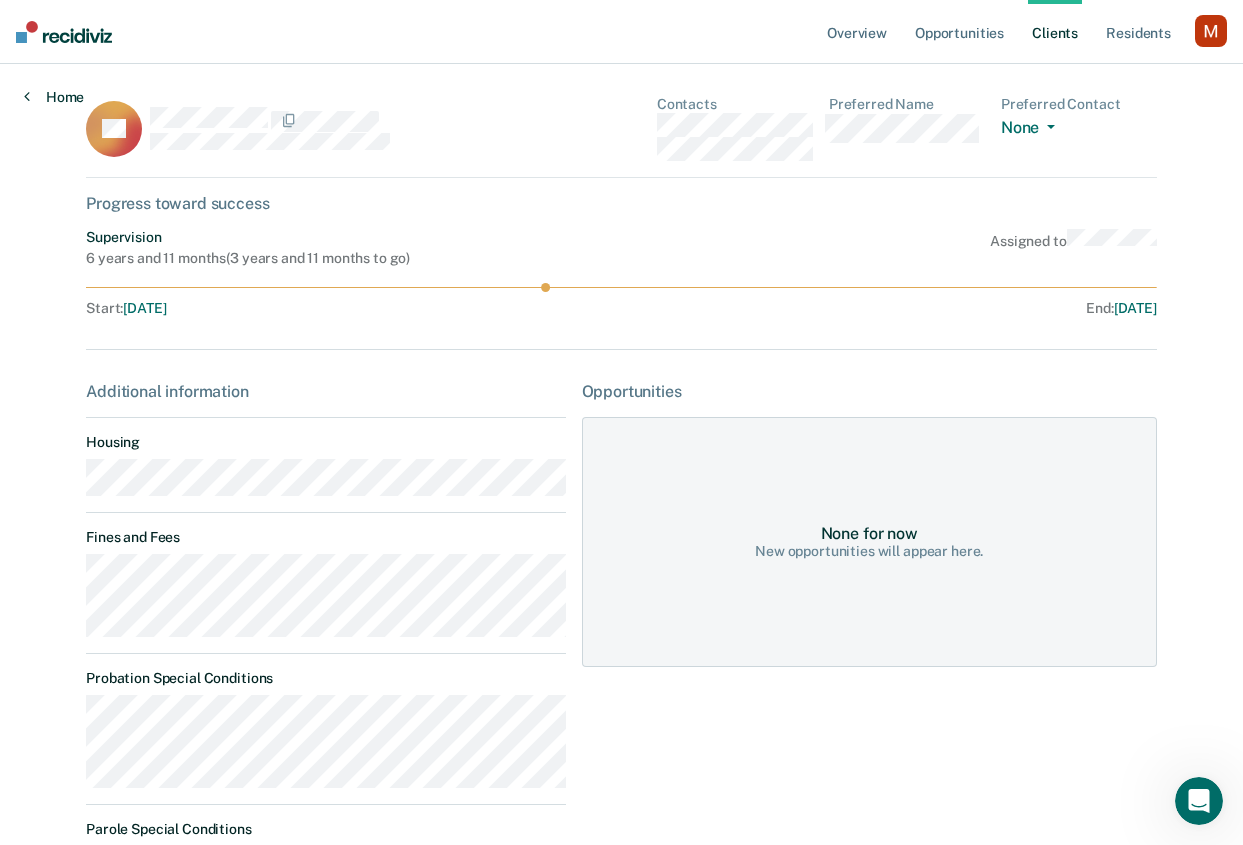 click at bounding box center (27, 96) 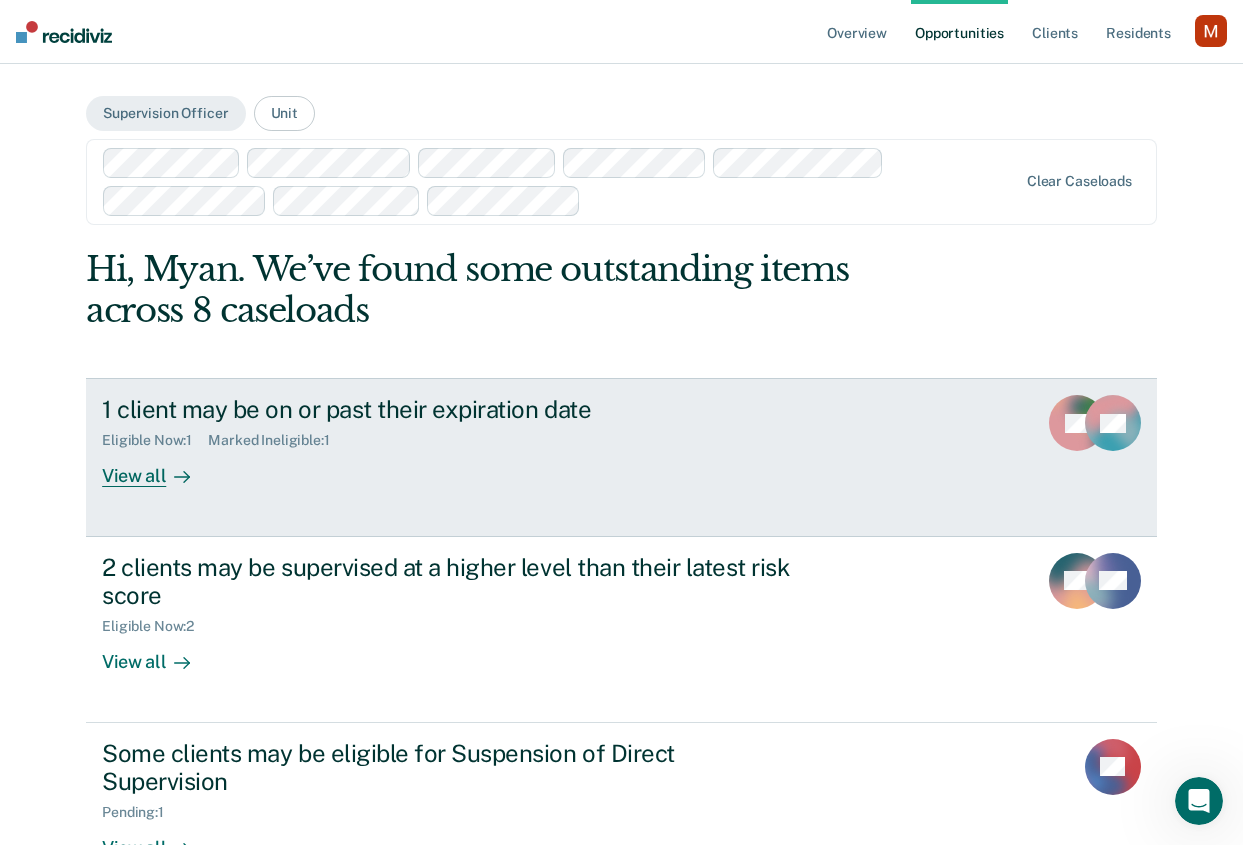 click on "1 client may be on or past their expiration date Eligible Now :  1 Marked Ineligible :  1 View all" at bounding box center [477, 441] 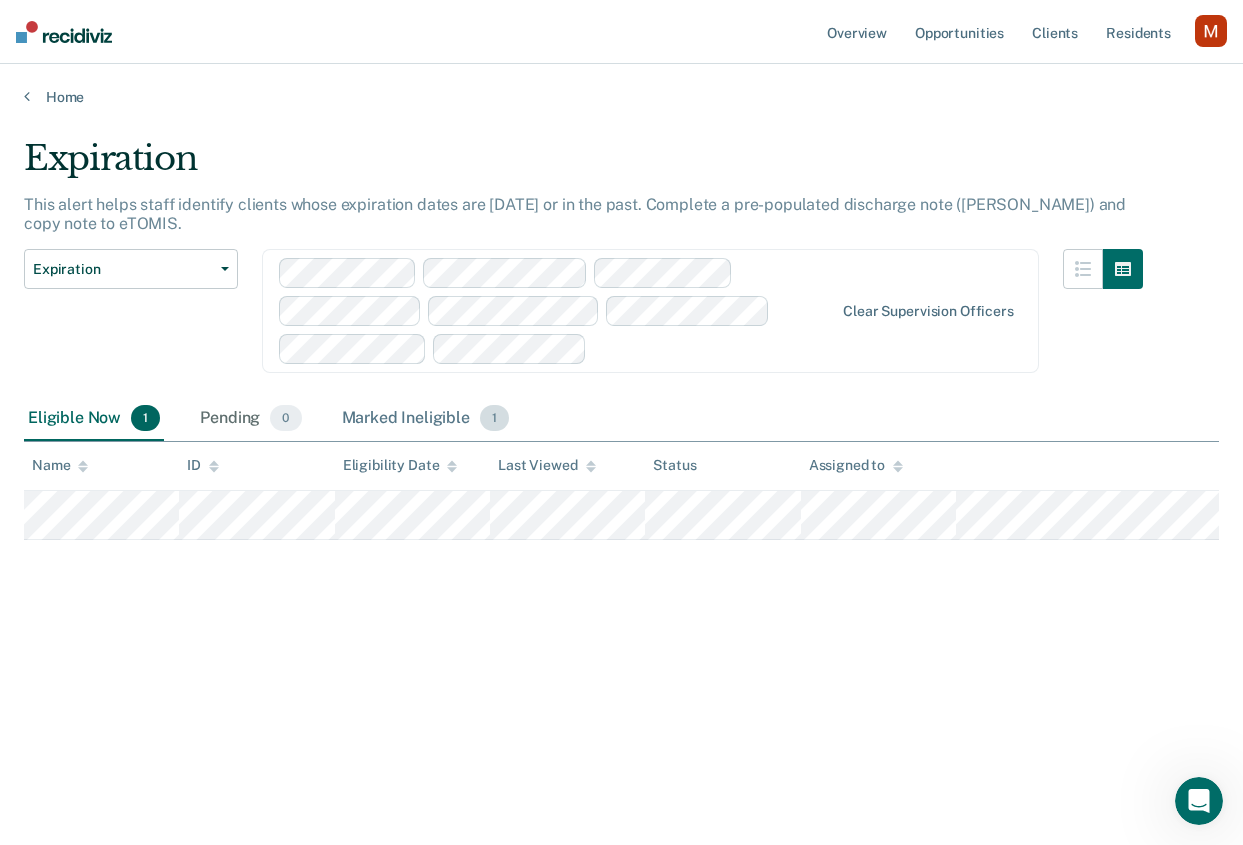 click on "Marked Ineligible 1" at bounding box center [426, 419] 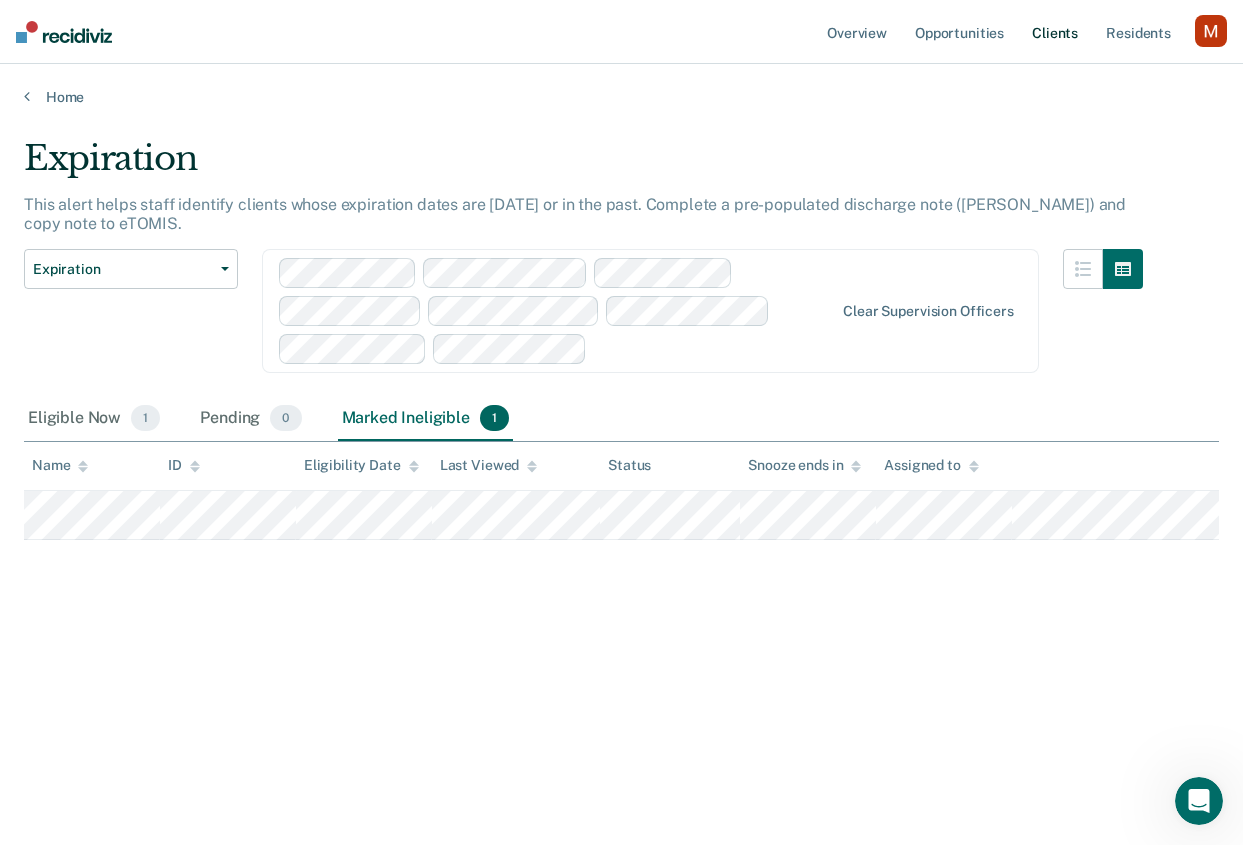 click on "Client s" at bounding box center [1055, 32] 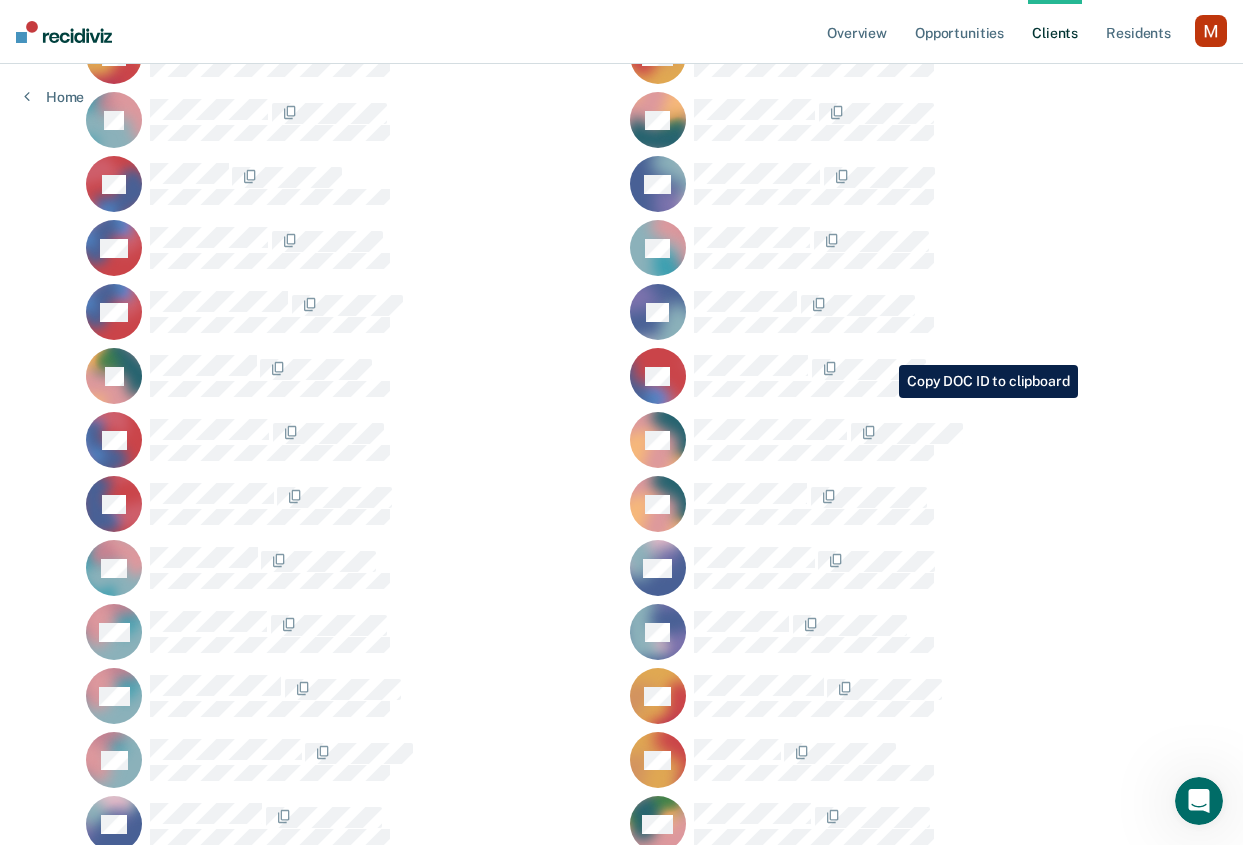 scroll, scrollTop: 3965, scrollLeft: 0, axis: vertical 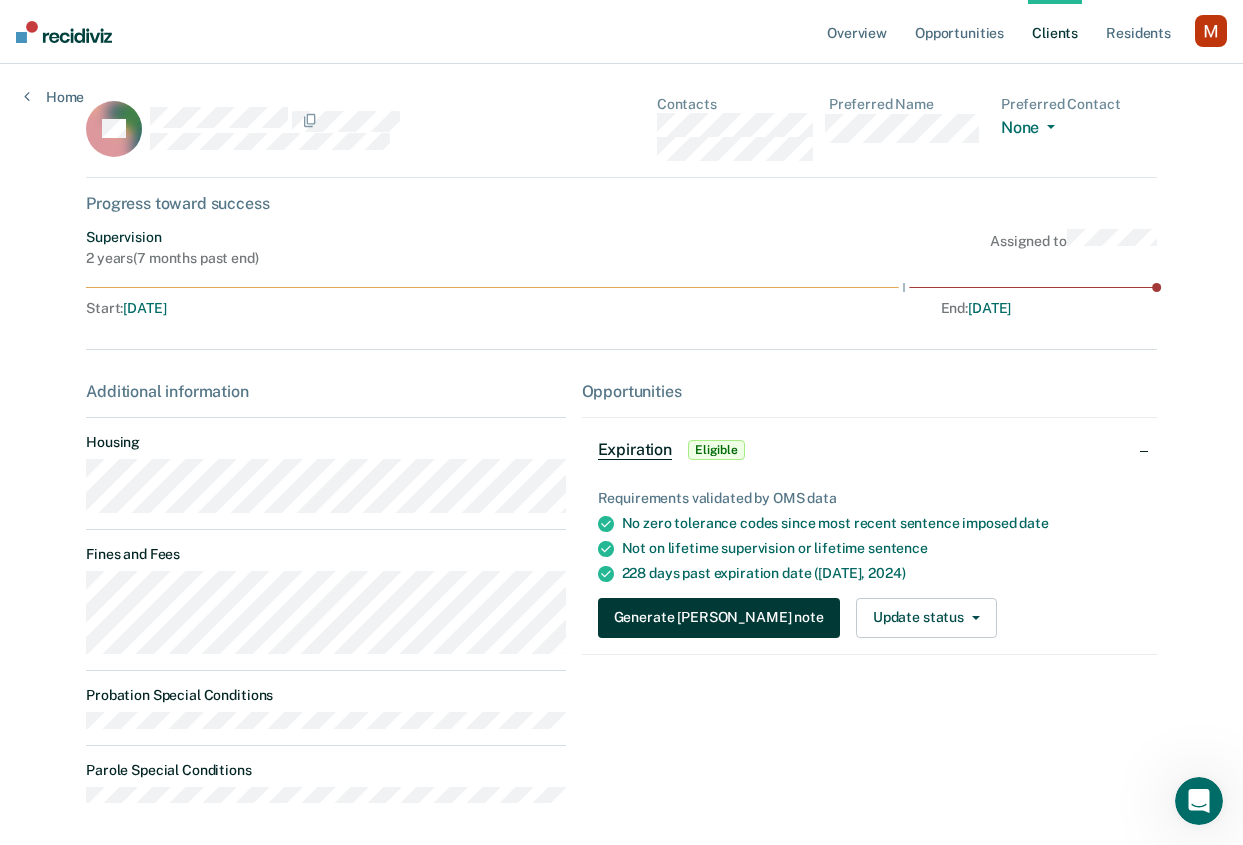 click on "Generate [PERSON_NAME] note" at bounding box center (719, 618) 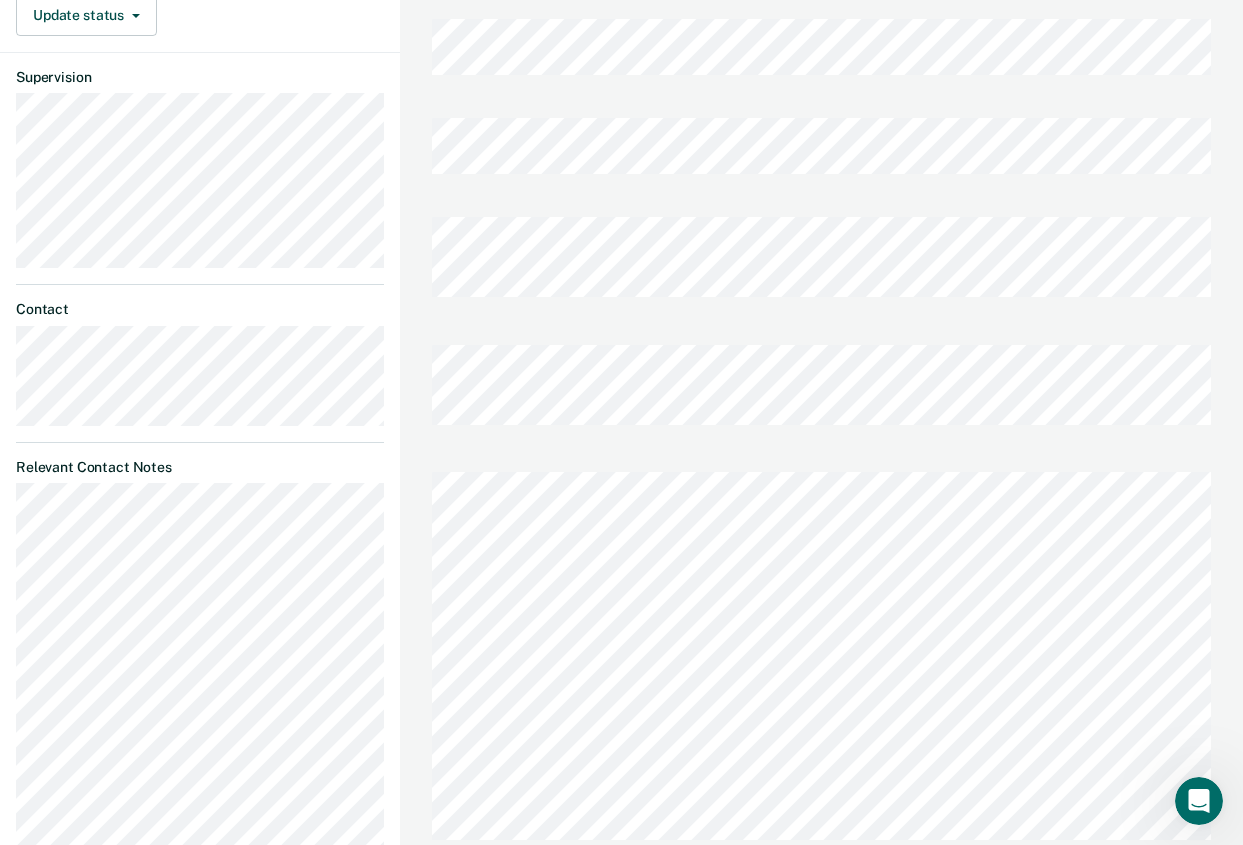 scroll, scrollTop: 0, scrollLeft: 0, axis: both 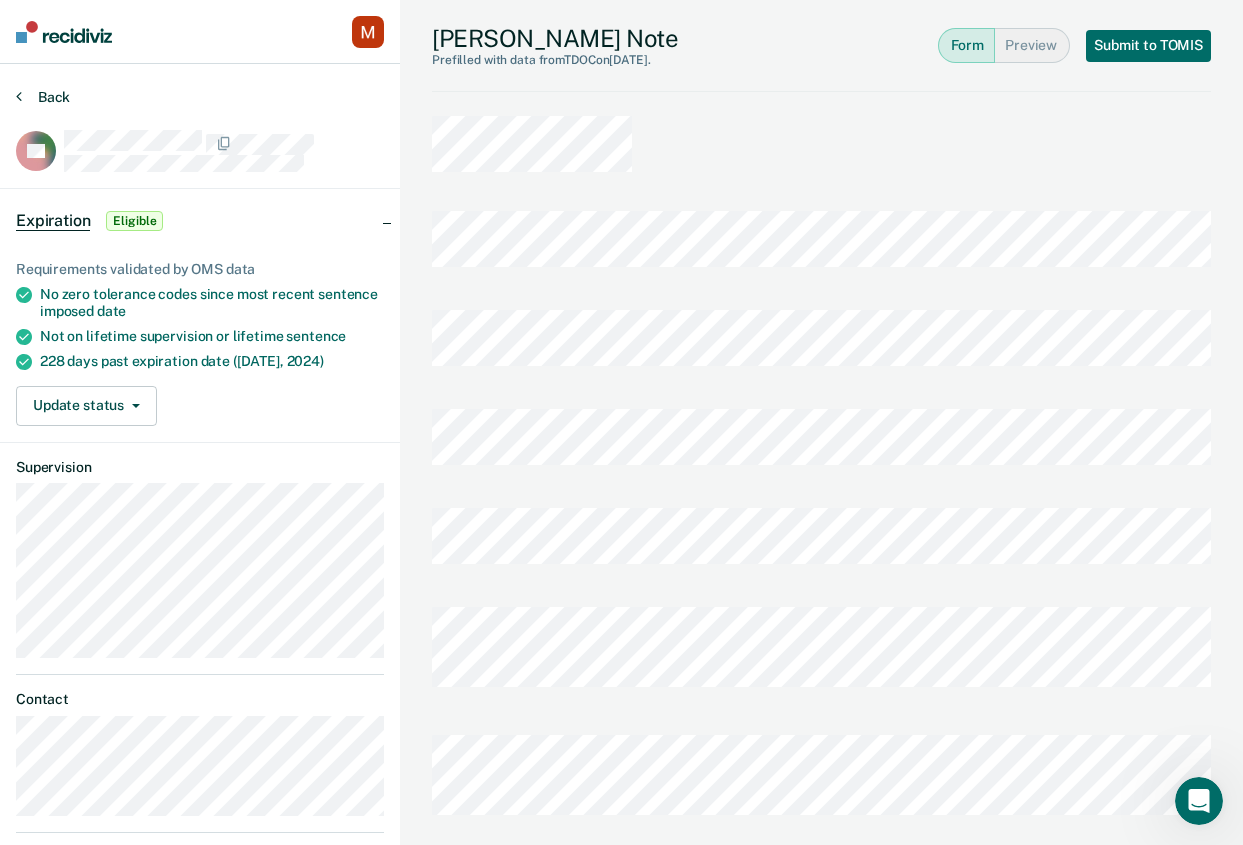 click on "Back" at bounding box center [43, 97] 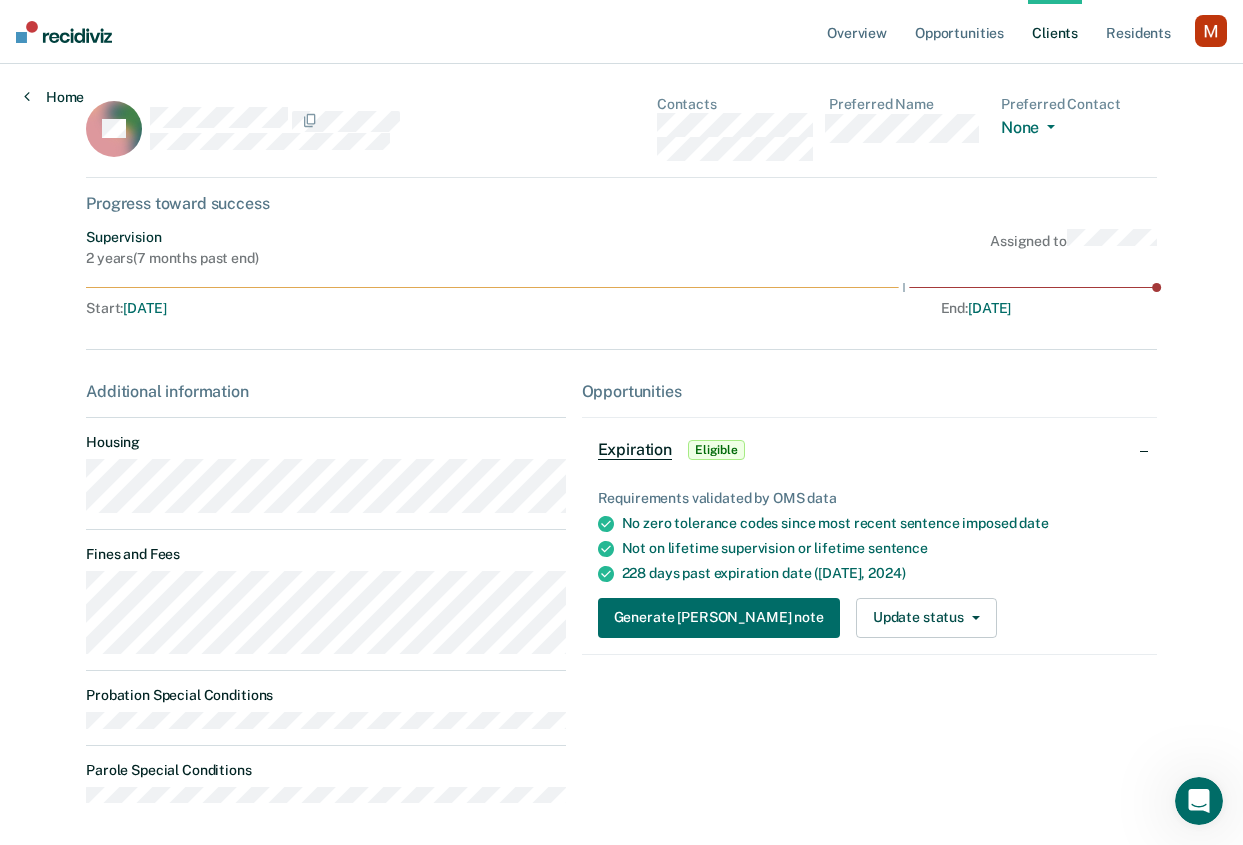 click on "Home" at bounding box center [54, 97] 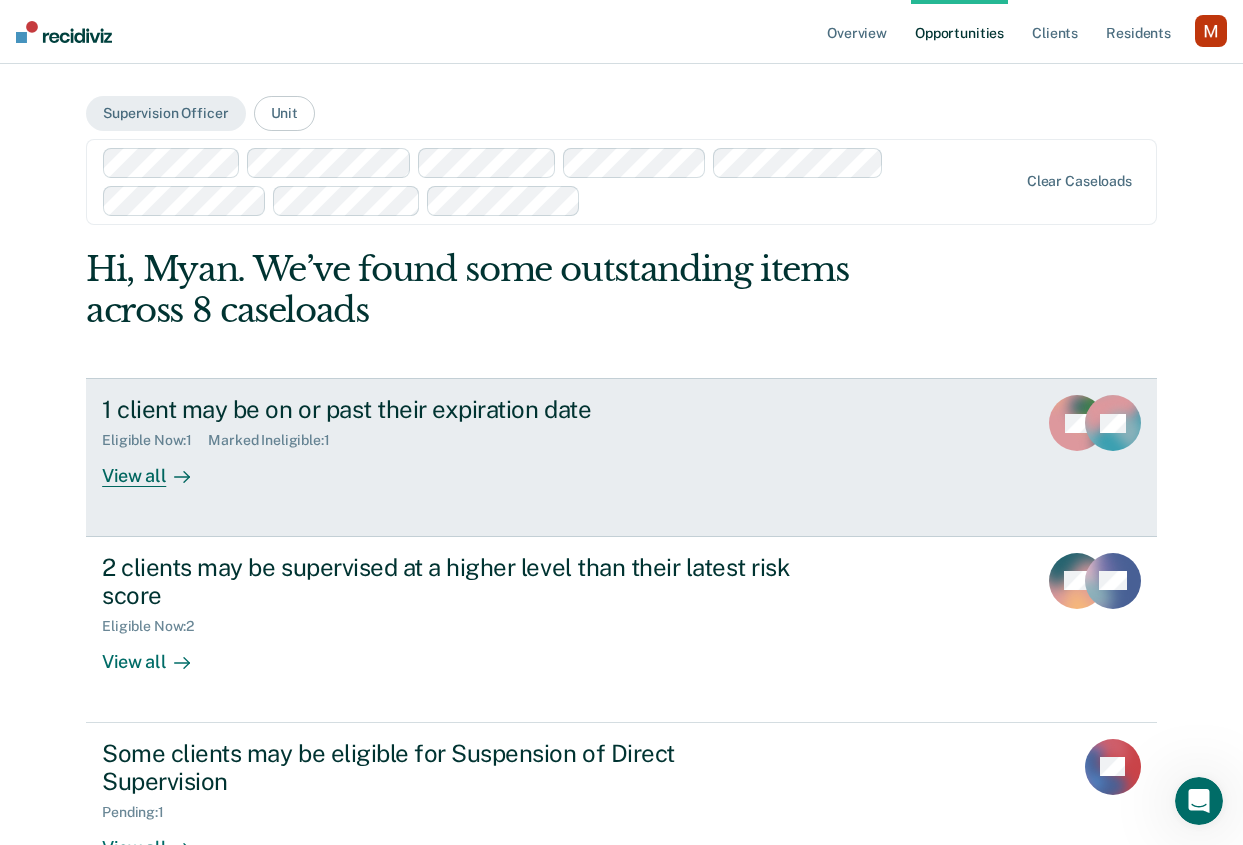 click on "1 client may be on or past their expiration date Eligible Now :  1 Marked Ineligible :  1 View all" at bounding box center [477, 441] 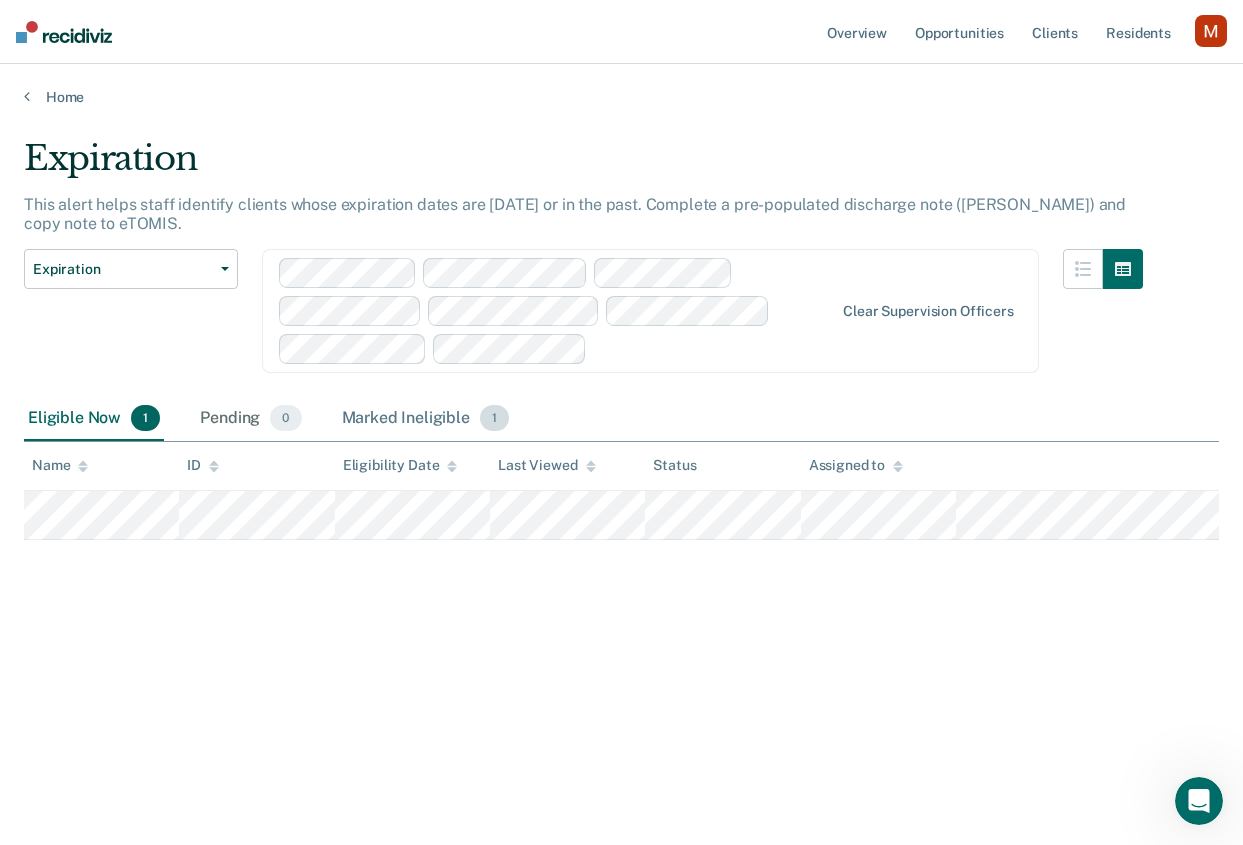 click on "Marked Ineligible 1" at bounding box center (426, 419) 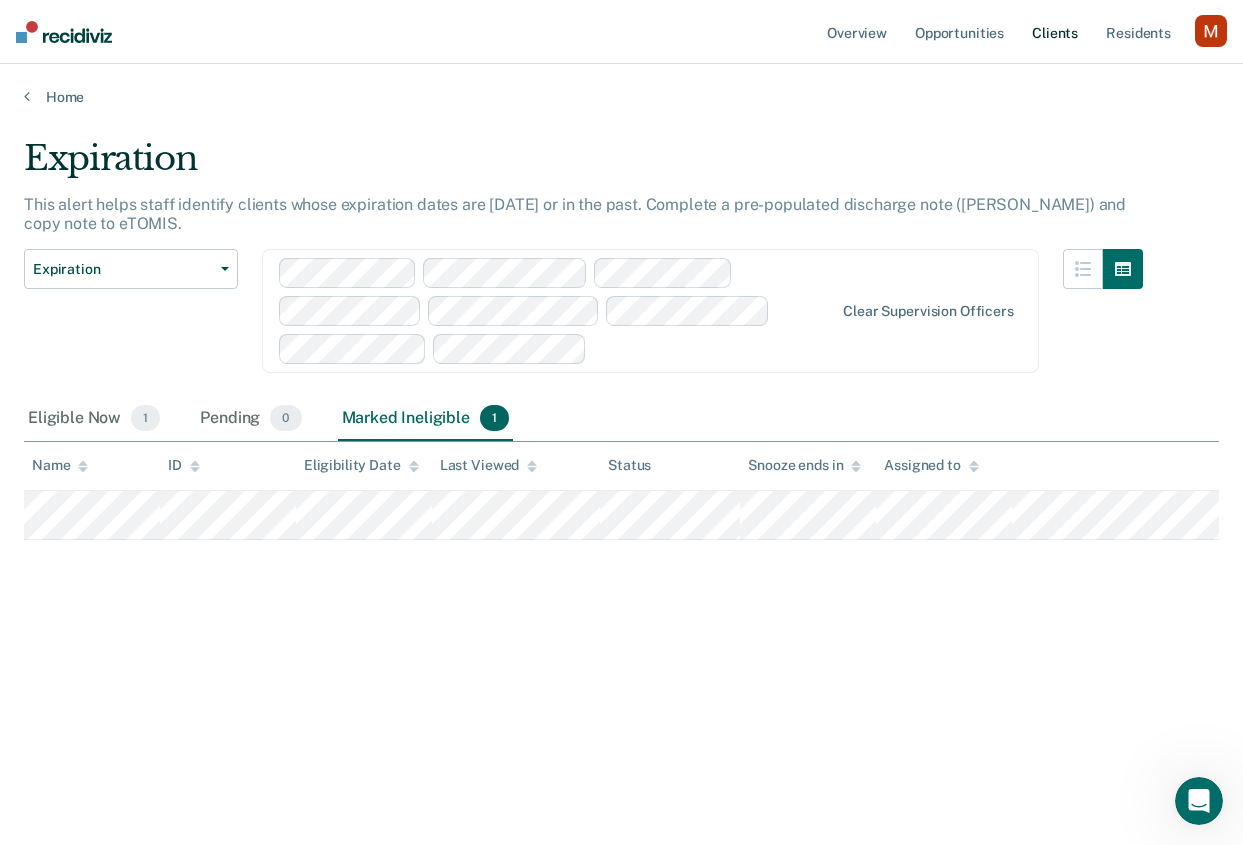 click on "Client s" at bounding box center (1055, 32) 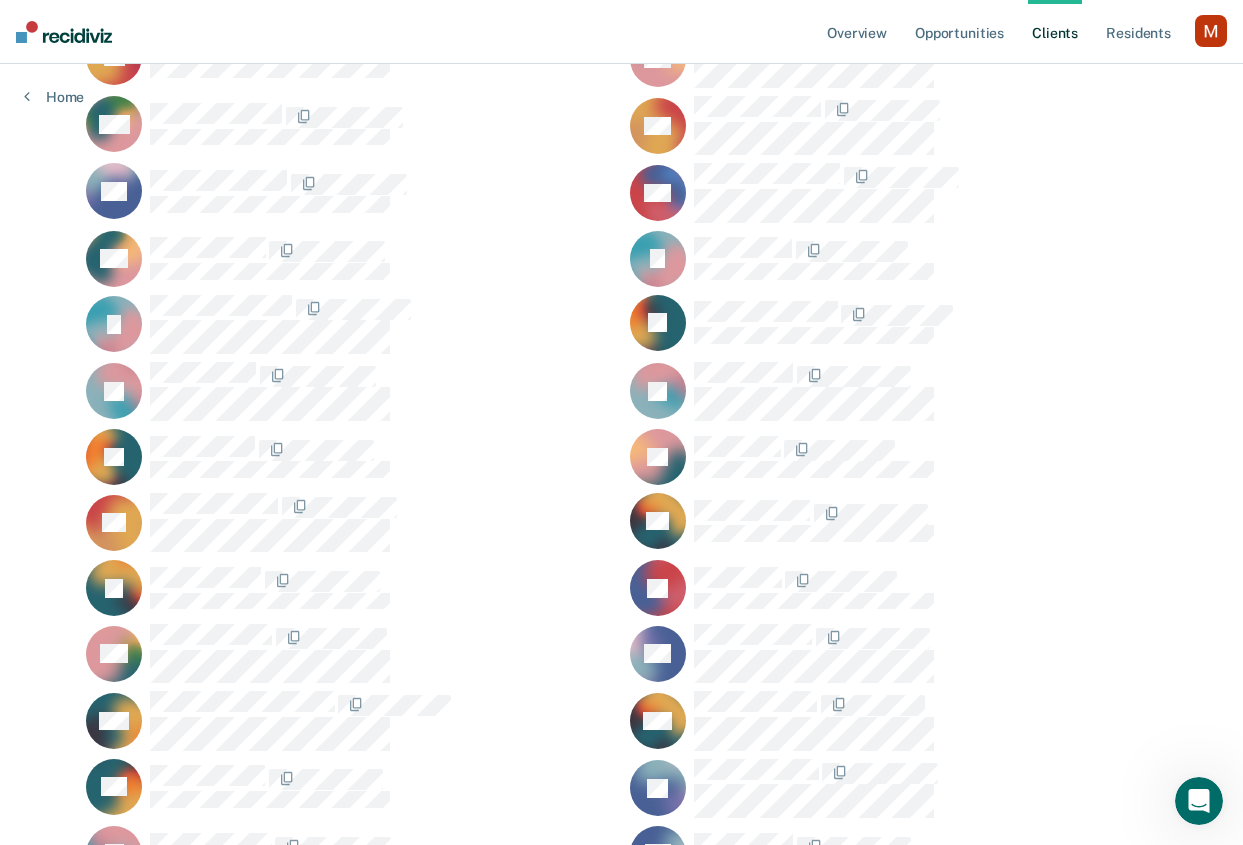scroll, scrollTop: 12614, scrollLeft: 0, axis: vertical 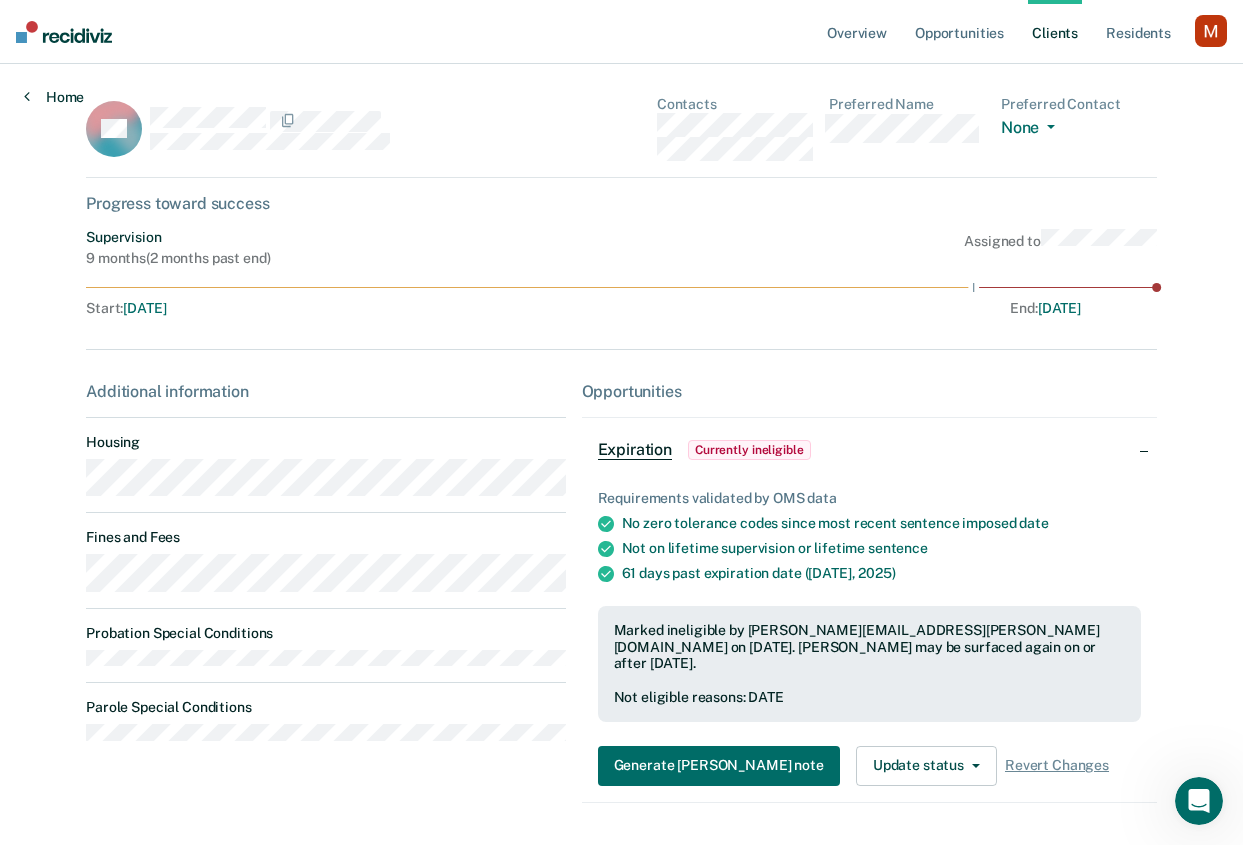 click on "Home" at bounding box center [54, 97] 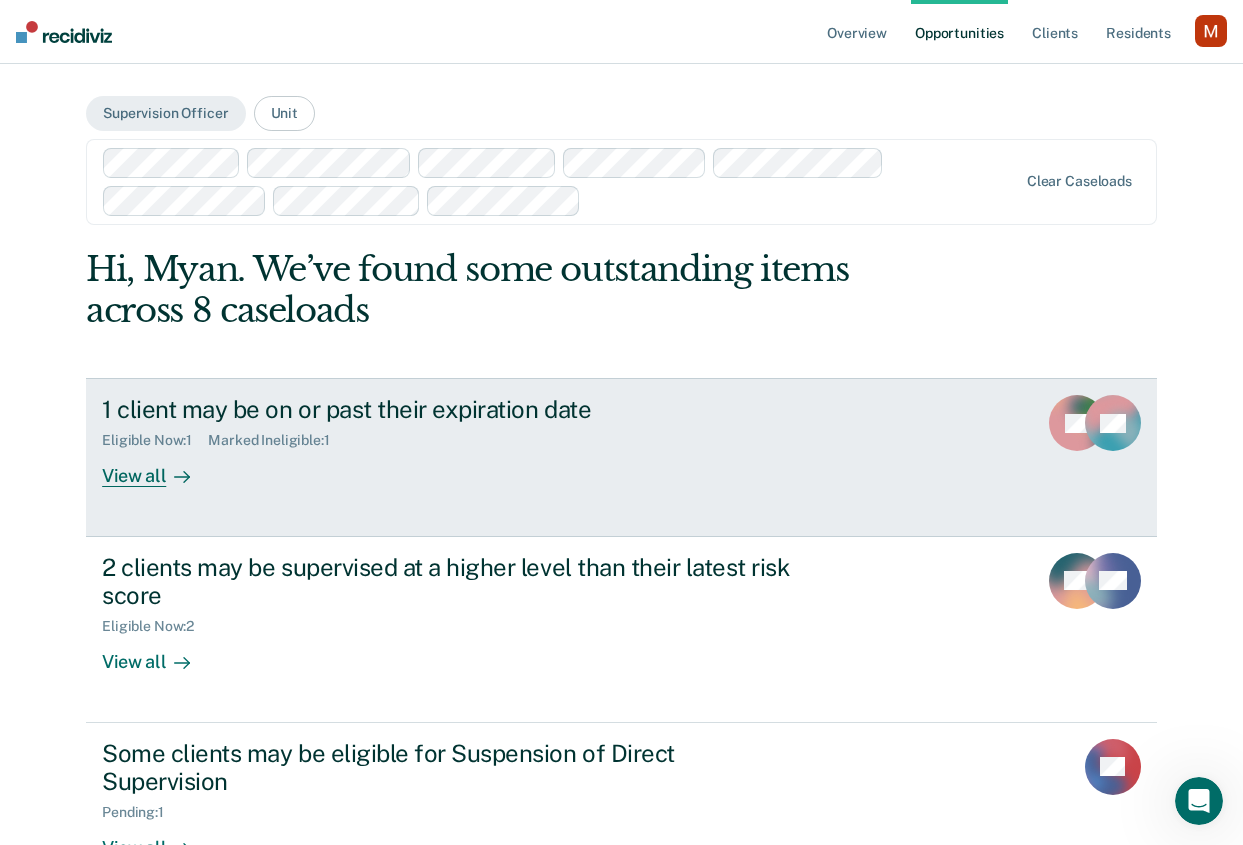 click on "1 client may be on or past their expiration date Eligible Now :  1 Marked Ineligible :  1 View all" at bounding box center [477, 441] 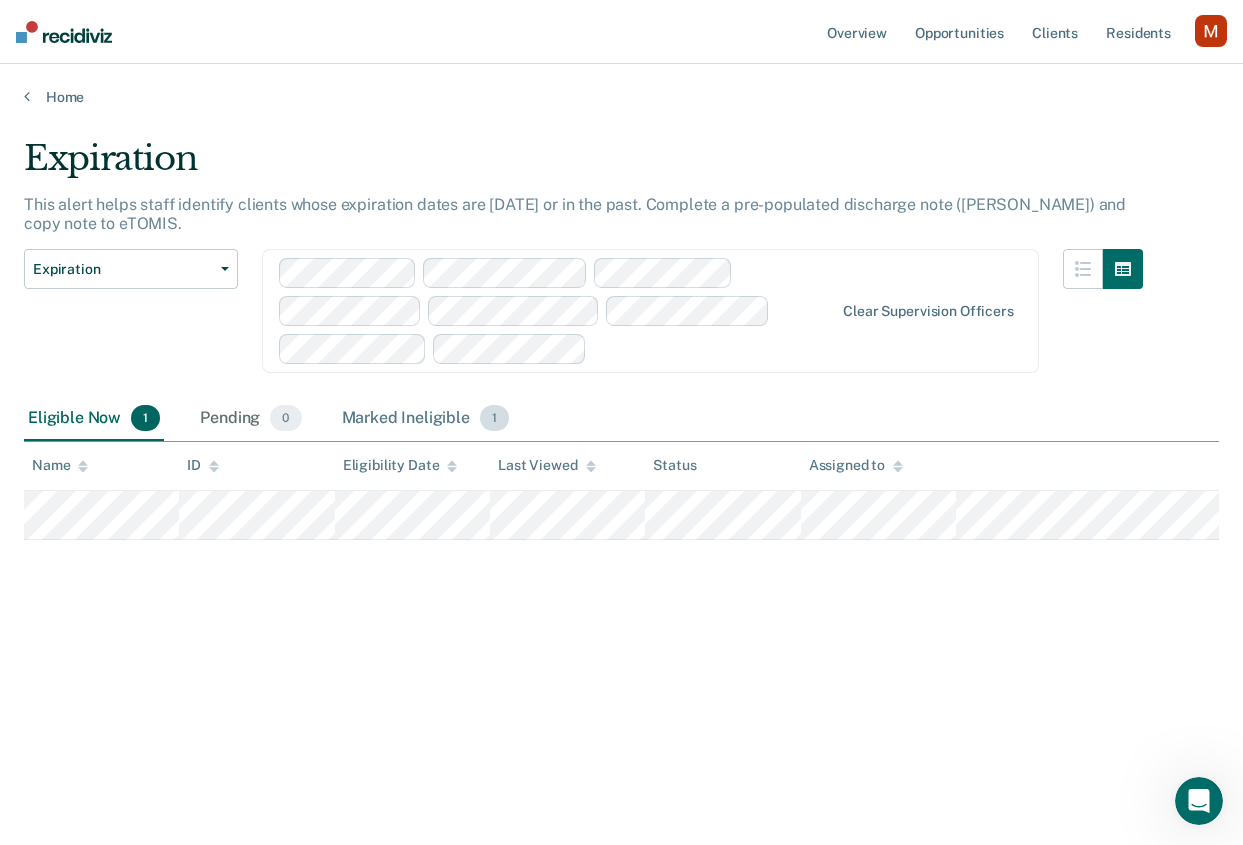click on "Marked Ineligible 1" at bounding box center [426, 419] 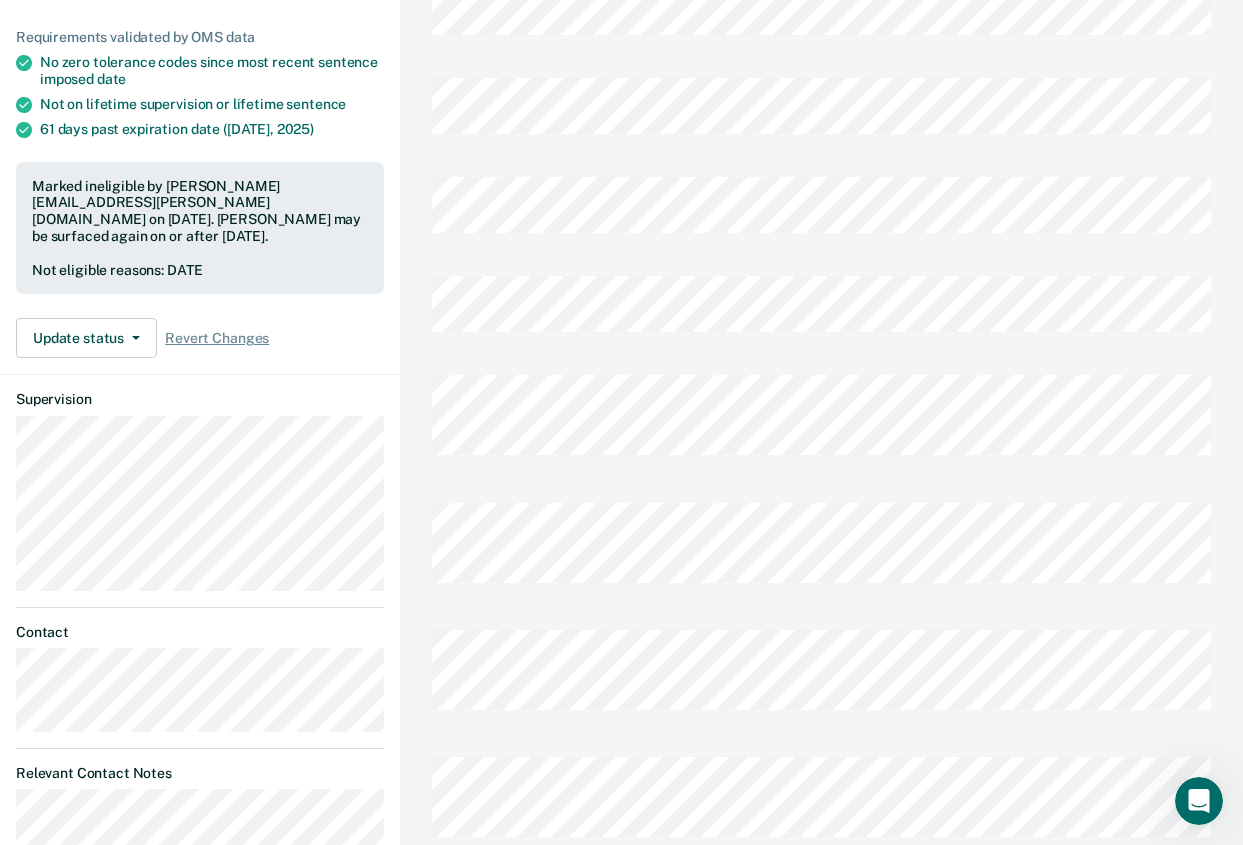 scroll, scrollTop: 230, scrollLeft: 0, axis: vertical 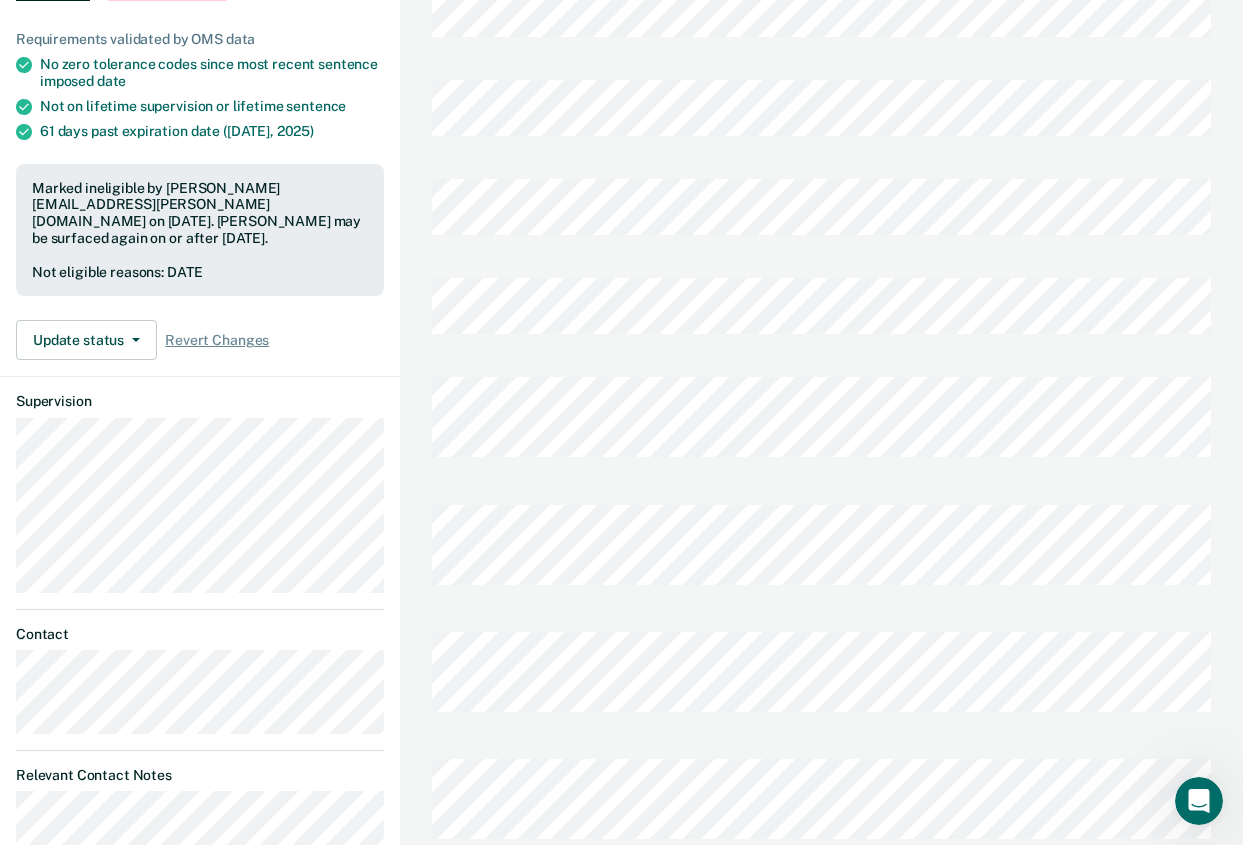 click on "Back KC   Expiration Currently ineligible Requirements validated by OMS data No zero tolerance codes since most recent sentence imposed   date Not on lifetime supervision or lifetime   sentence 61 days past expiration date ([DATE])   Marked ineligible by [PERSON_NAME][EMAIL_ADDRESS][PERSON_NAME][DOMAIN_NAME] on [DATE]. [PERSON_NAME] may be surfaced again on or after [DATE].     Not eligible reasons: DATE Update status [PERSON_NAME] Update Ineligibility Revert Changes Supervision Contact Relevant Contact Notes" at bounding box center [200, 405] 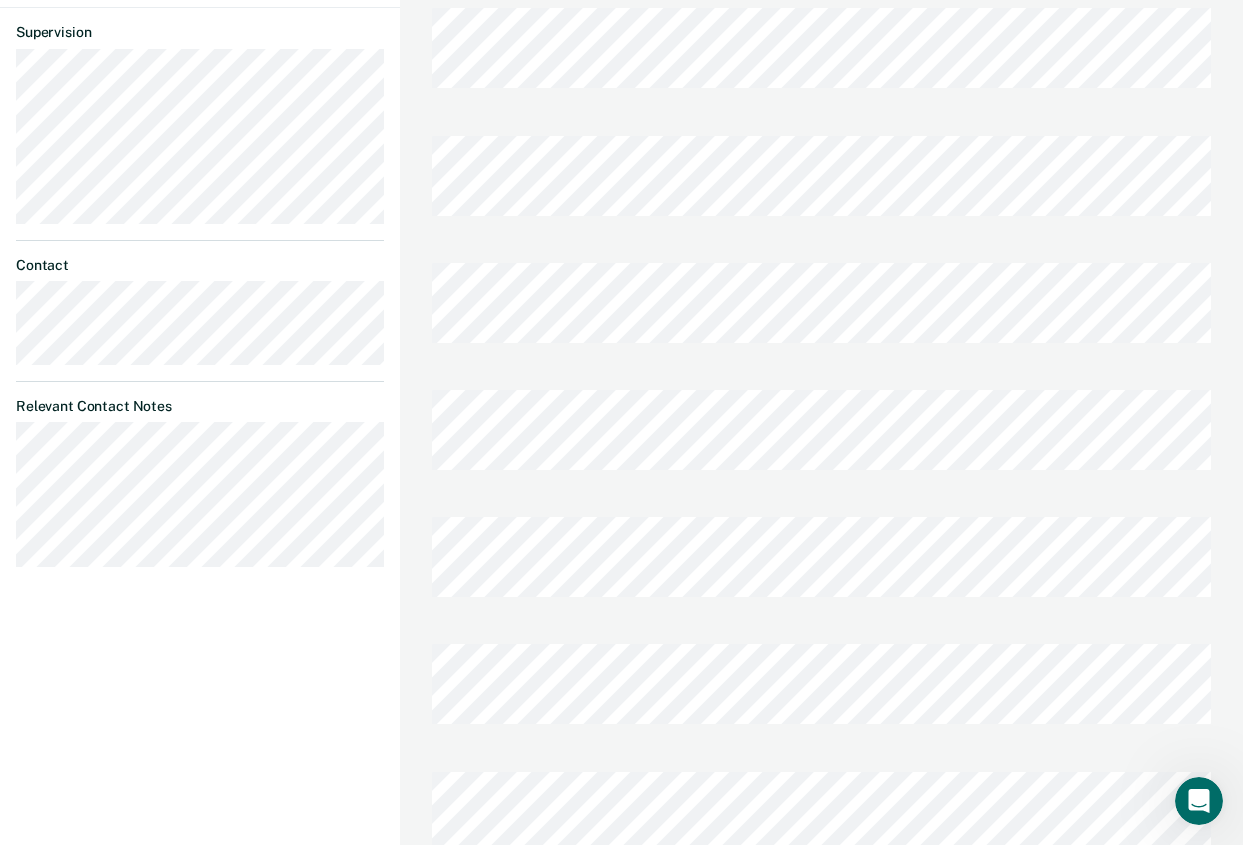scroll, scrollTop: 0, scrollLeft: 0, axis: both 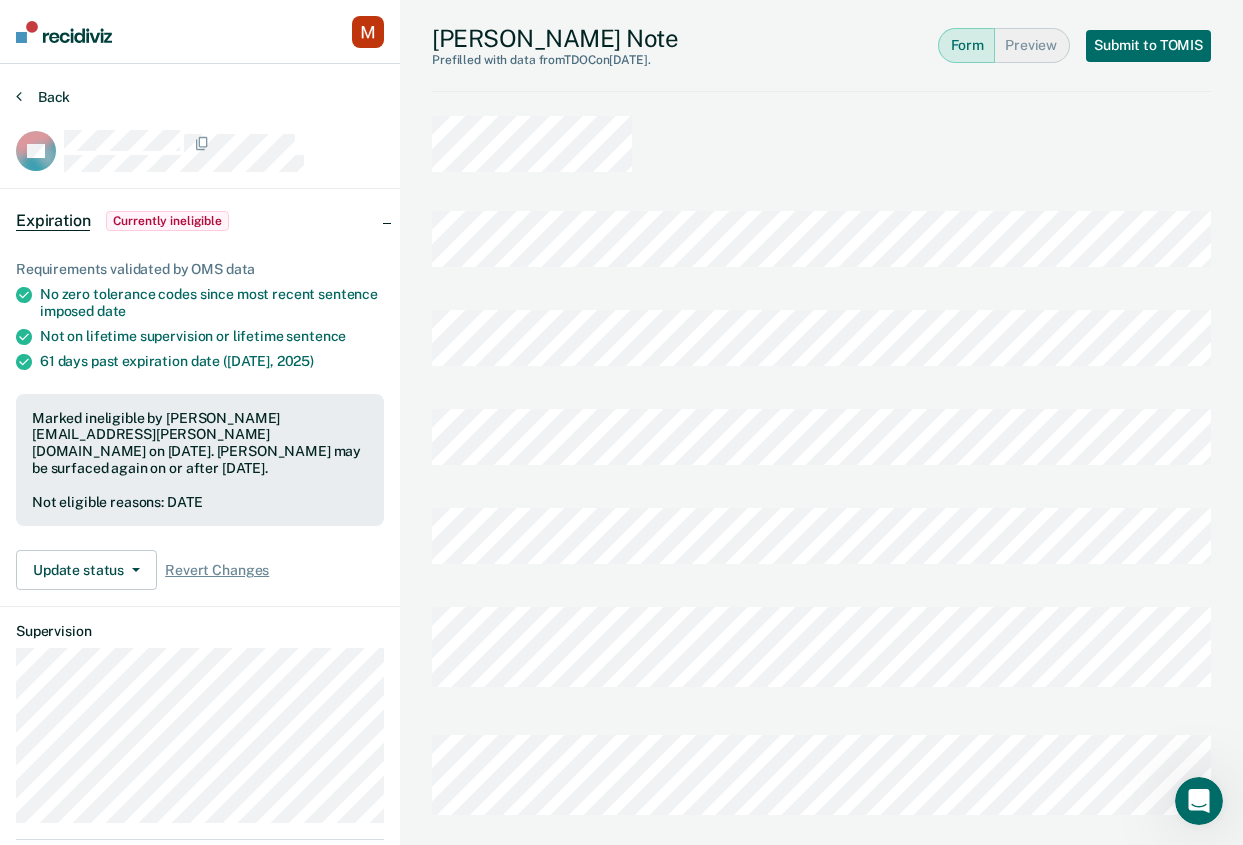 click on "Back" at bounding box center (43, 97) 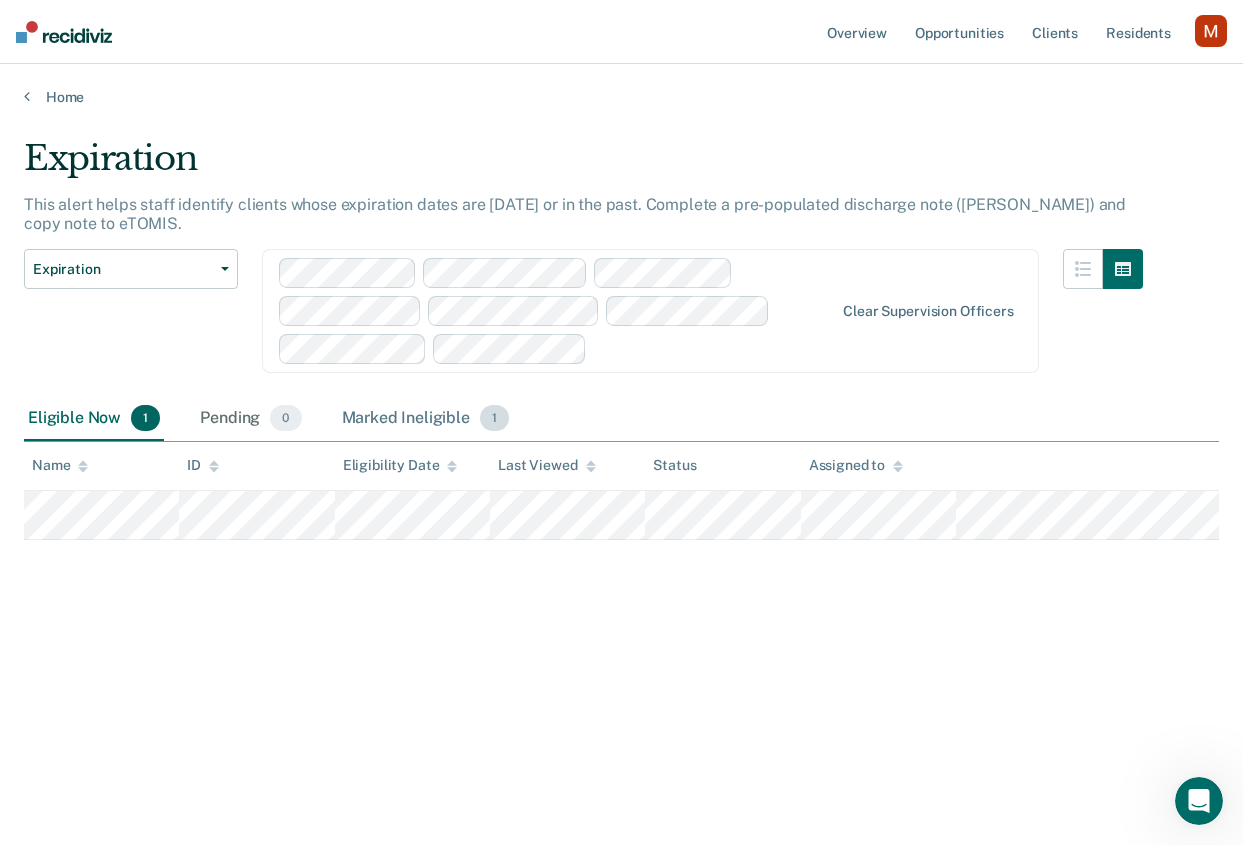 click on "Marked Ineligible 1" at bounding box center [426, 419] 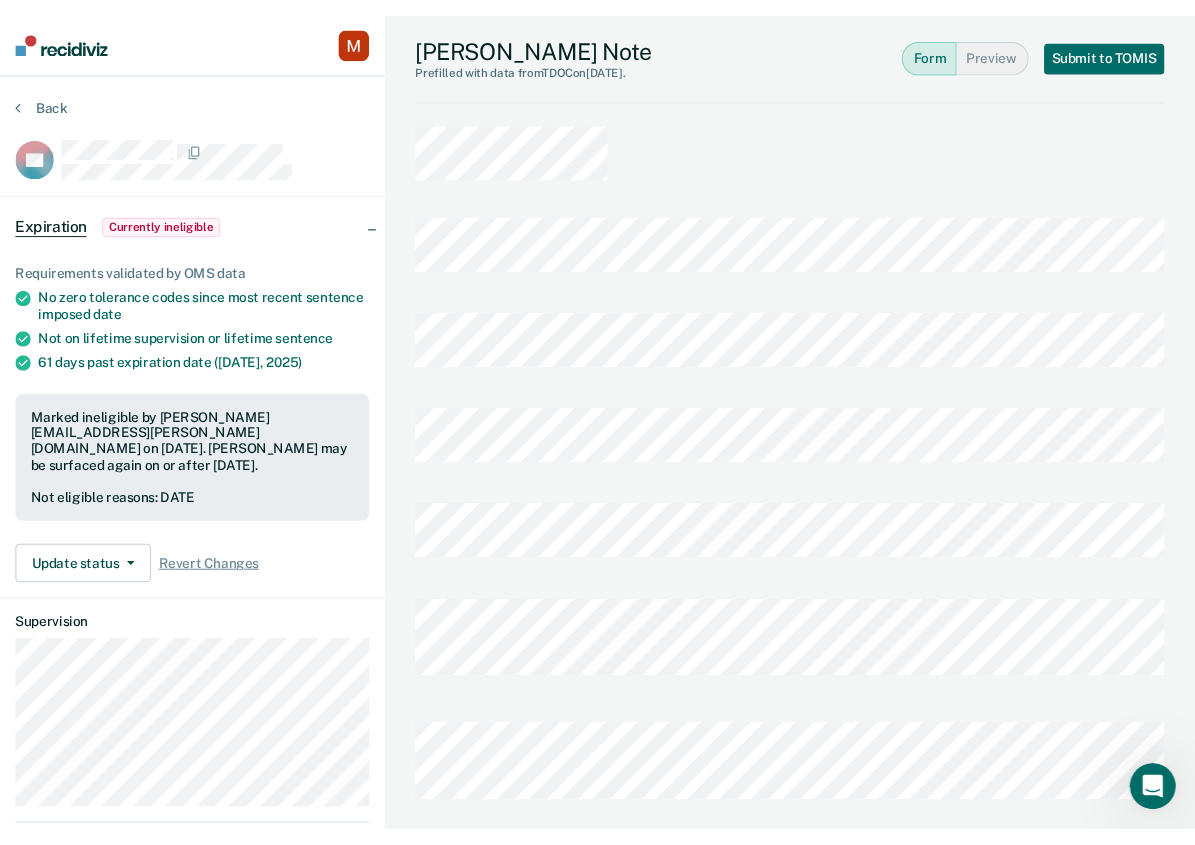 scroll, scrollTop: 0, scrollLeft: 0, axis: both 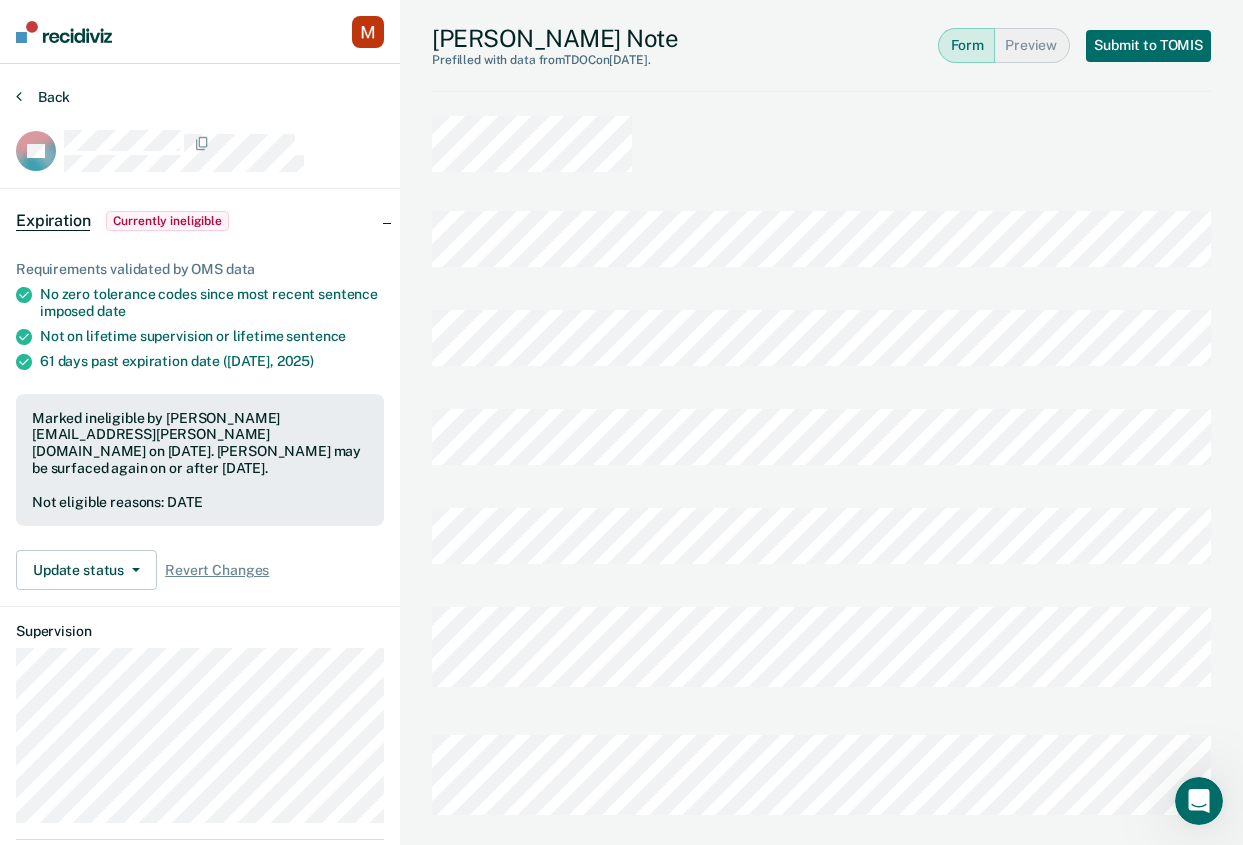 click on "Back" at bounding box center (43, 97) 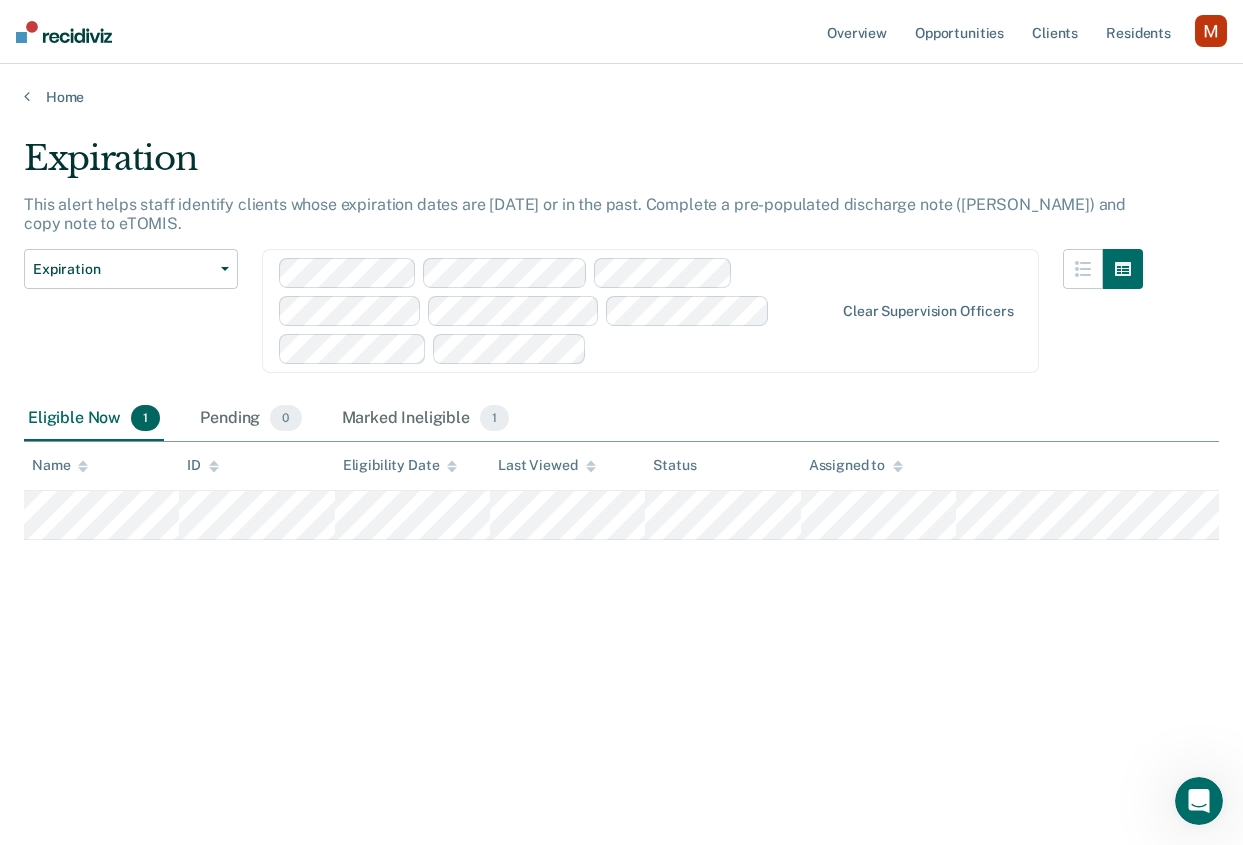 click at bounding box center (714, 348) 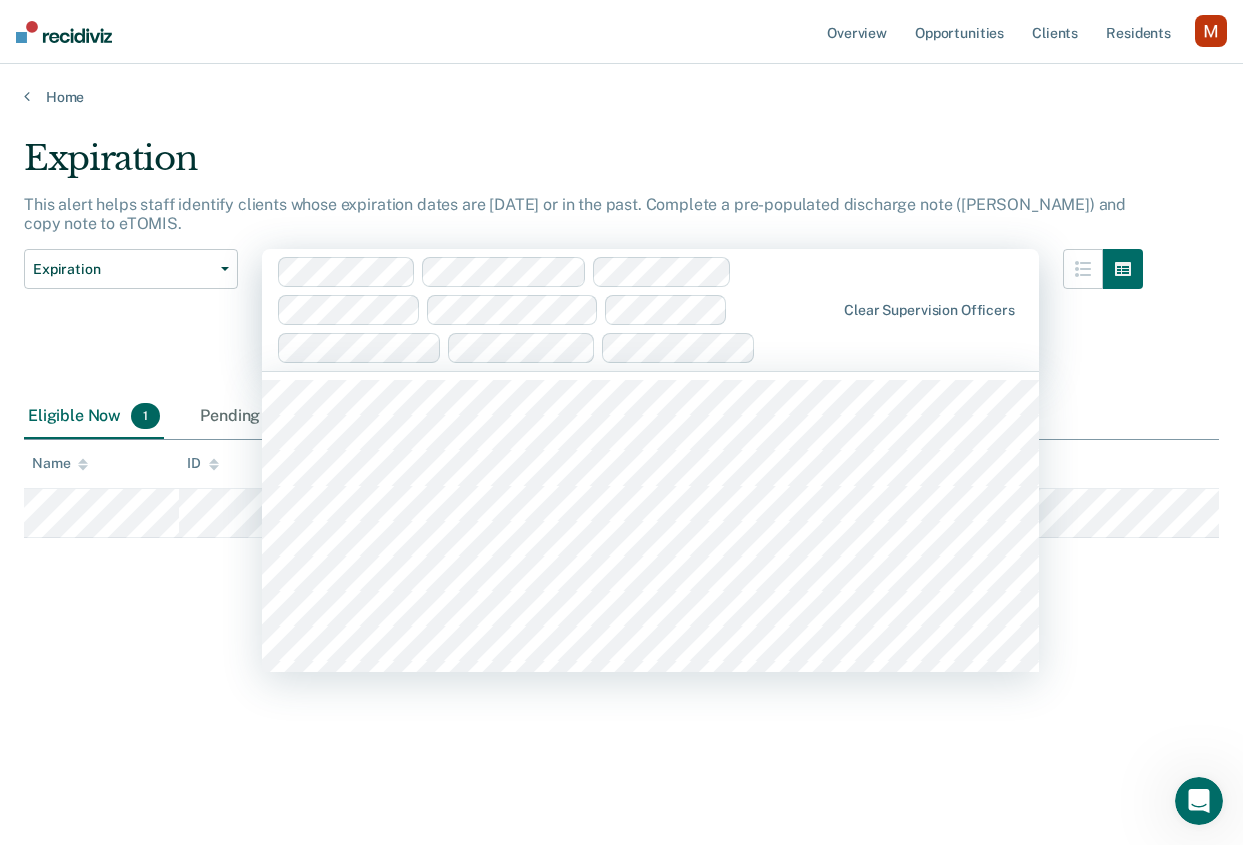 click at bounding box center (799, 347) 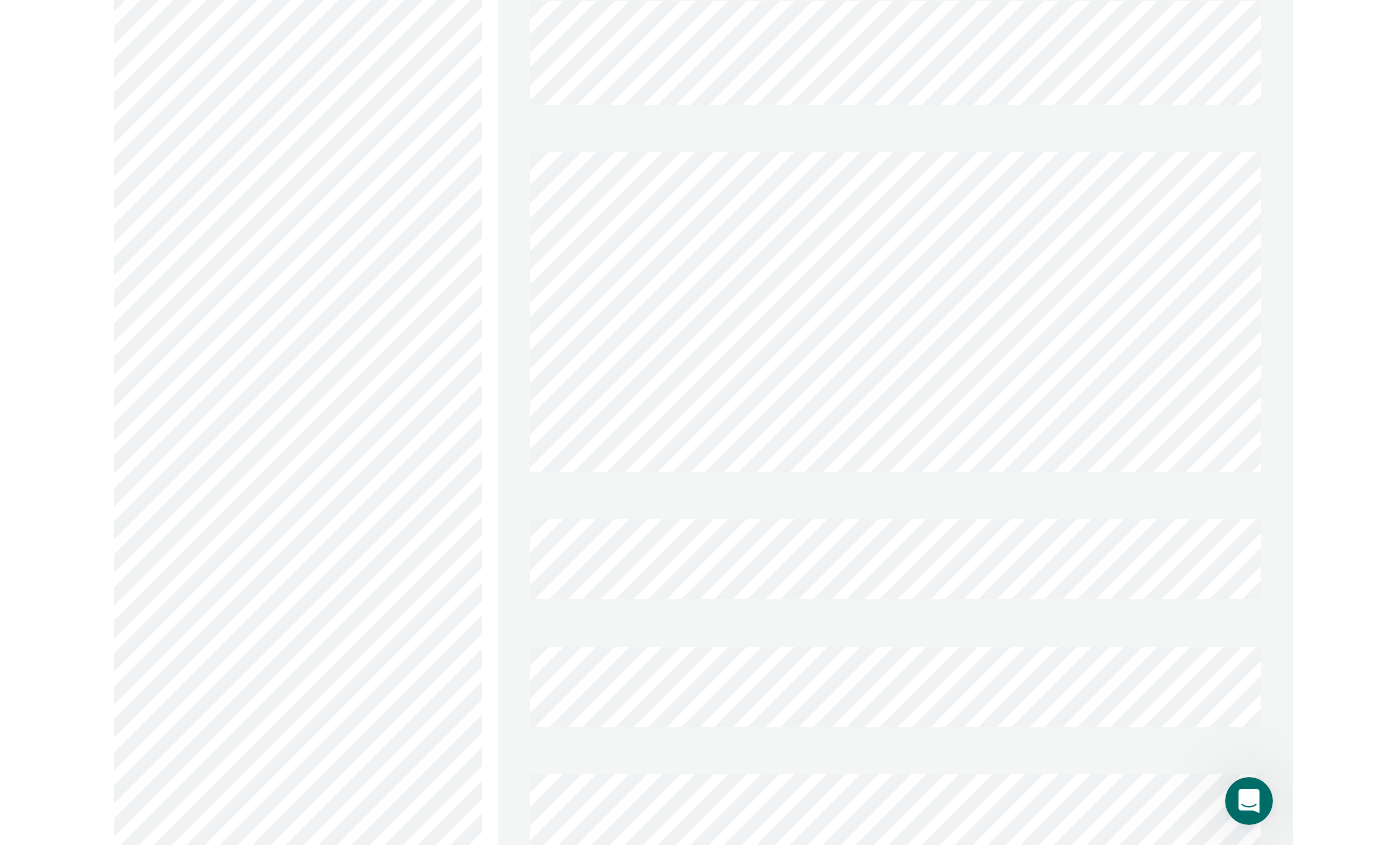 scroll, scrollTop: 0, scrollLeft: 0, axis: both 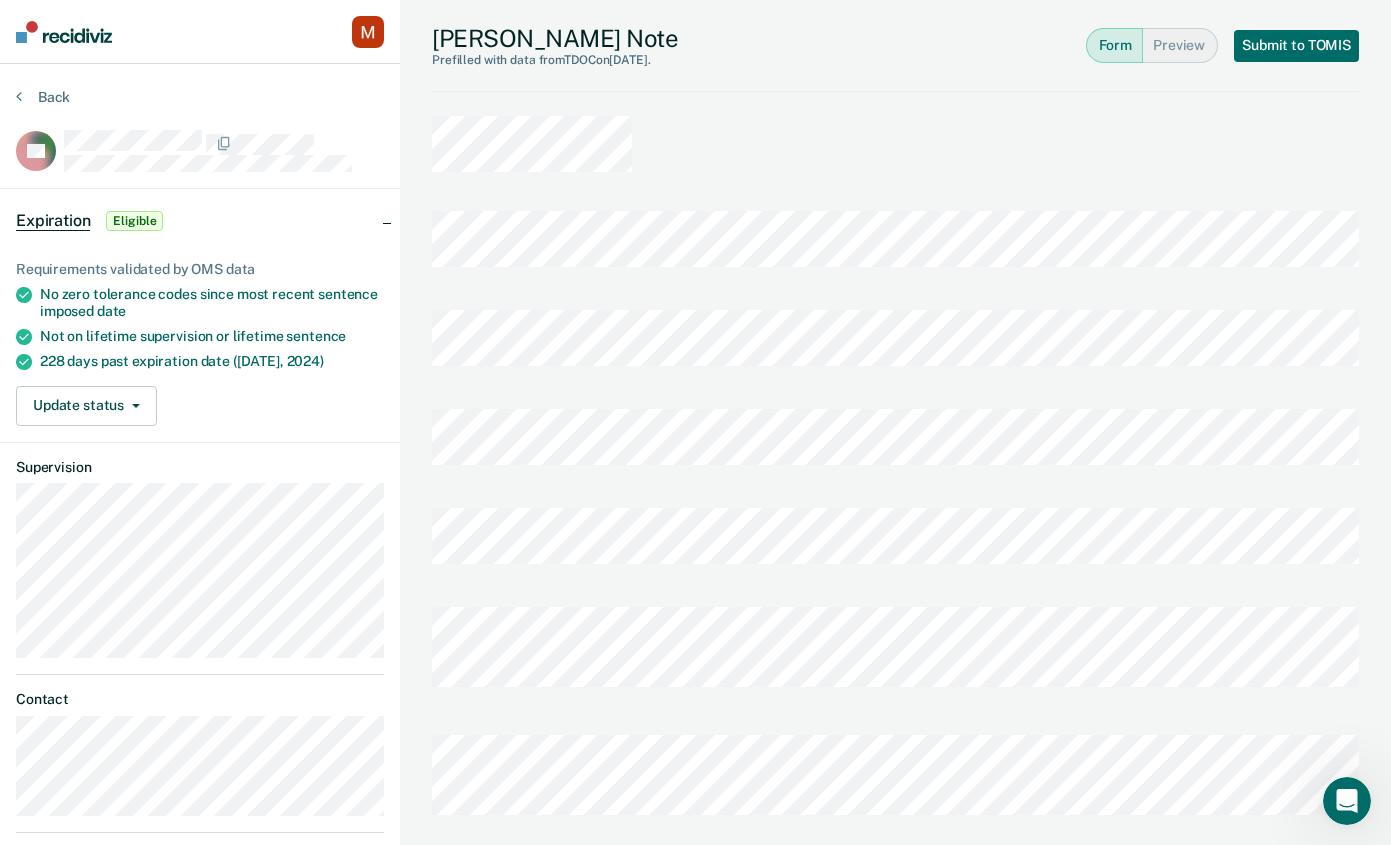 click on "[PERSON_NAME] Note Prefilled with data from  TDOC  on  [DATE] .  Form Preview Submit to TOMIS" at bounding box center (895, 1499) 